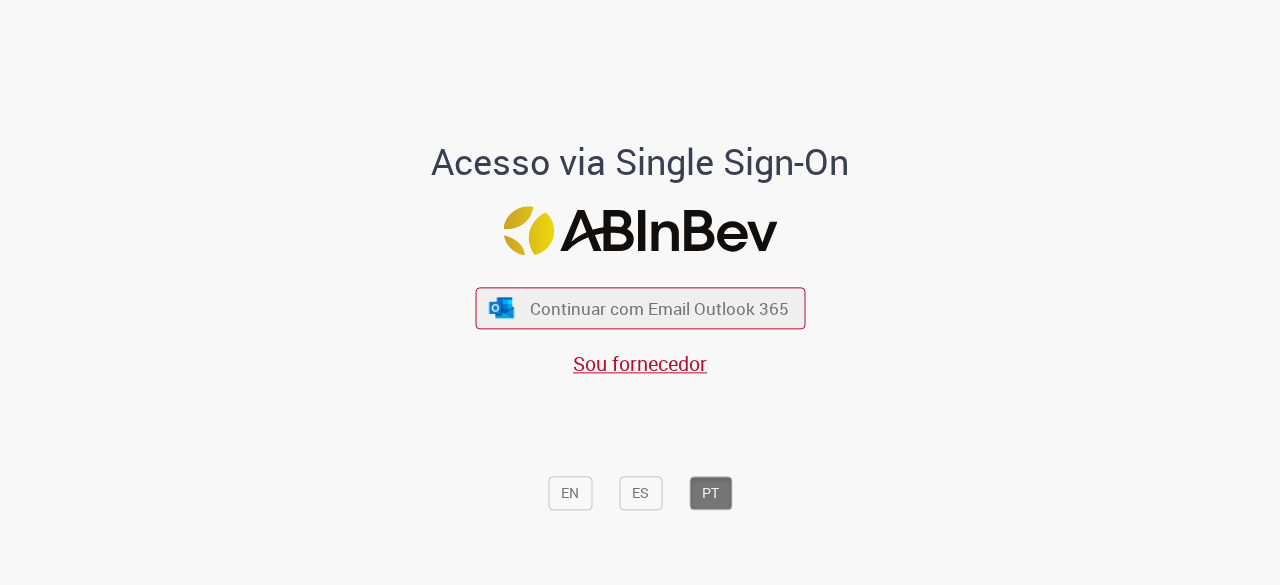 scroll, scrollTop: 0, scrollLeft: 0, axis: both 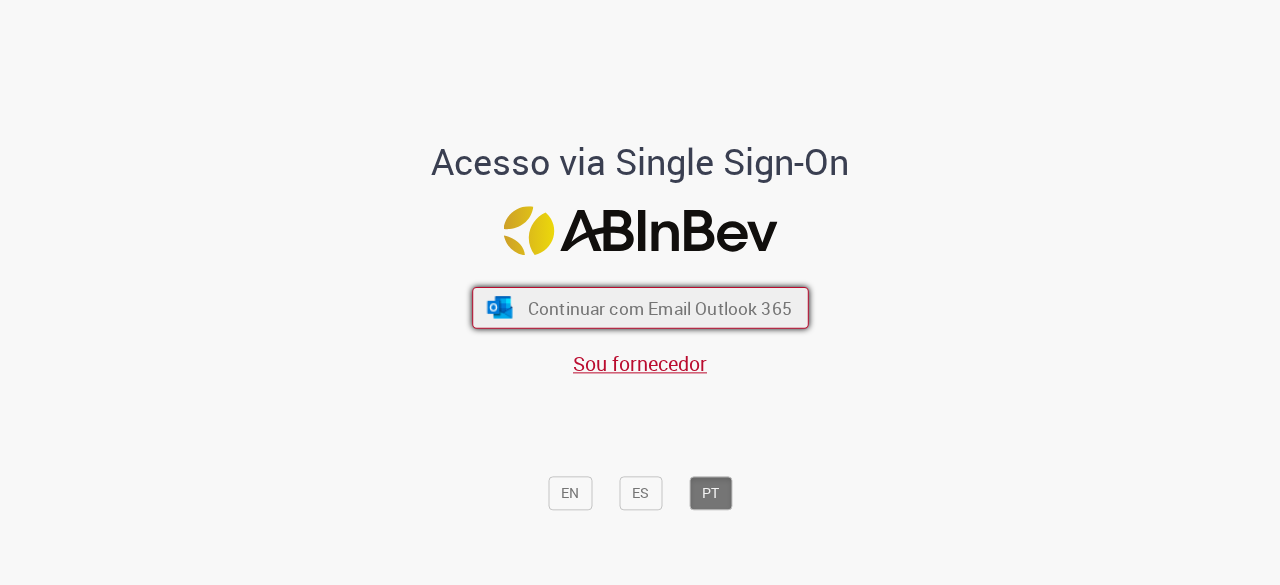 click on "Continuar com Email Outlook 365" at bounding box center [640, 308] 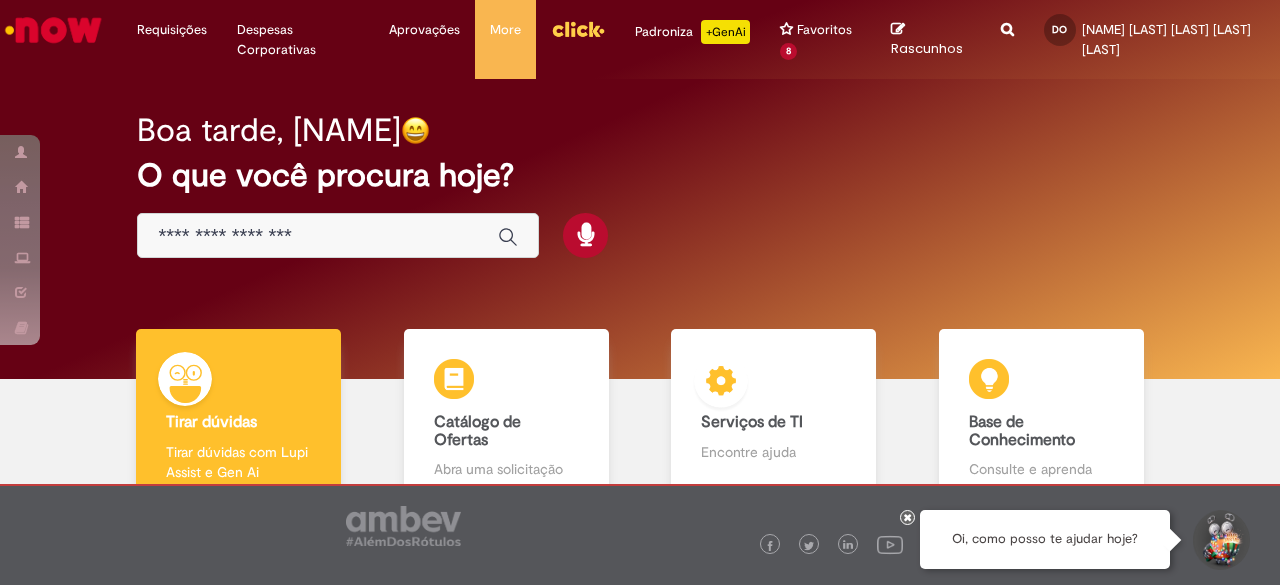 scroll, scrollTop: 0, scrollLeft: 0, axis: both 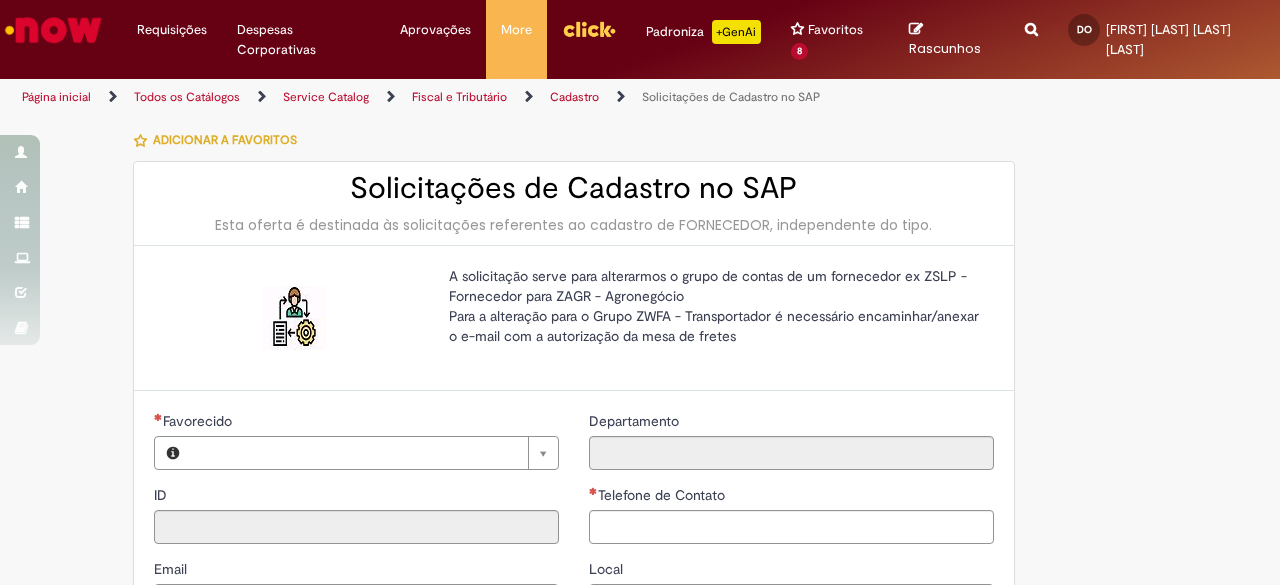 type on "********" 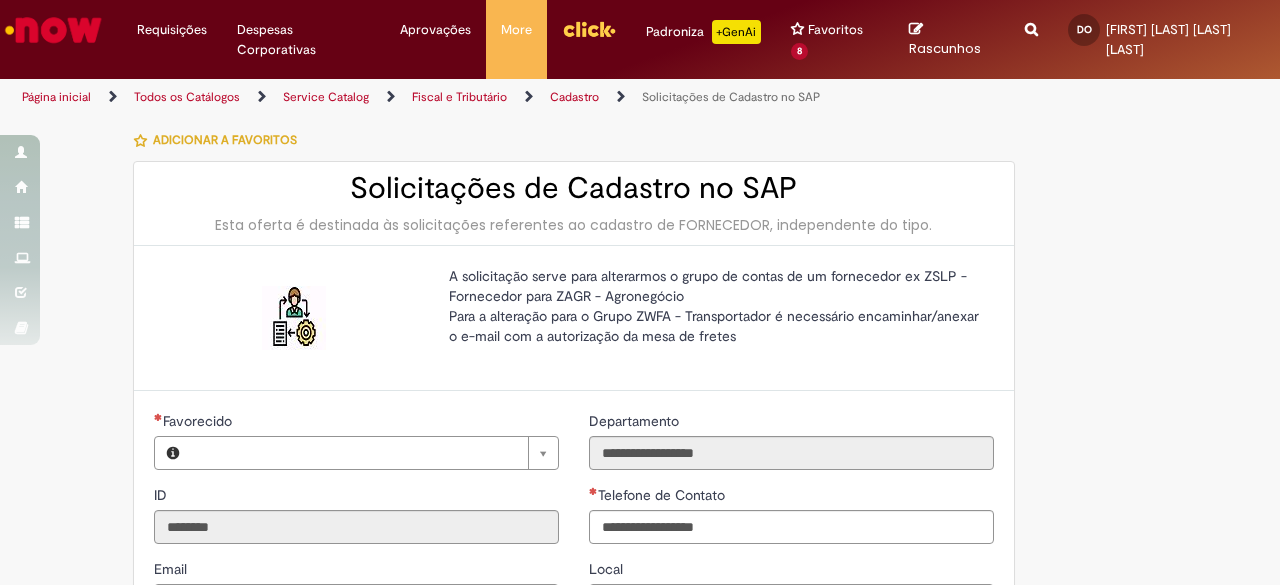 type on "**********" 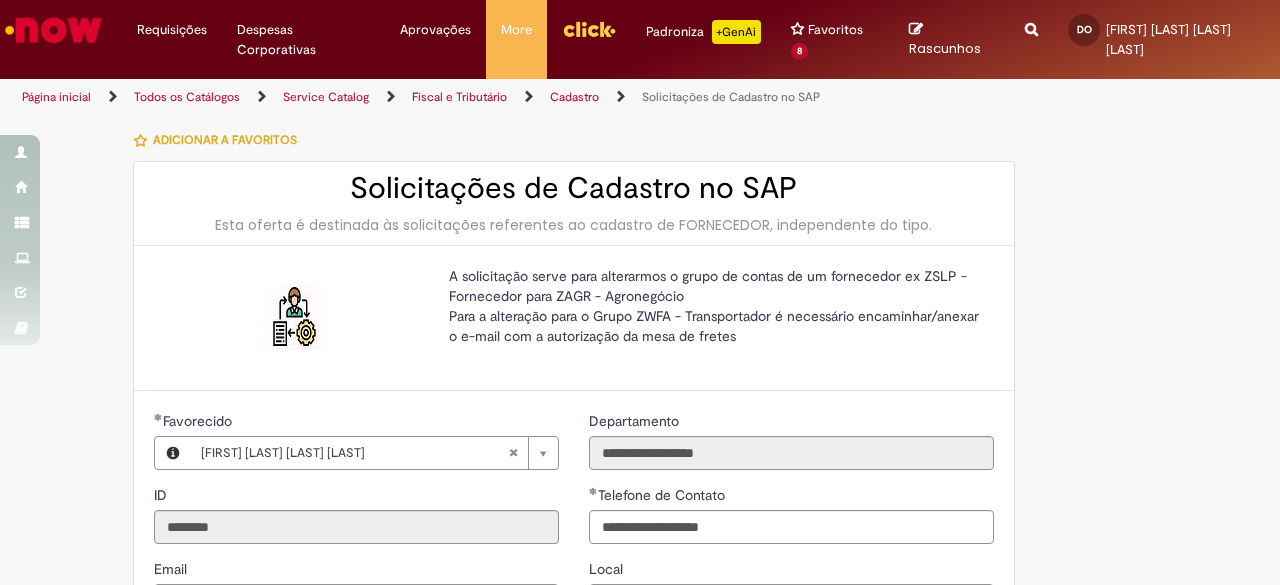 type on "**********" 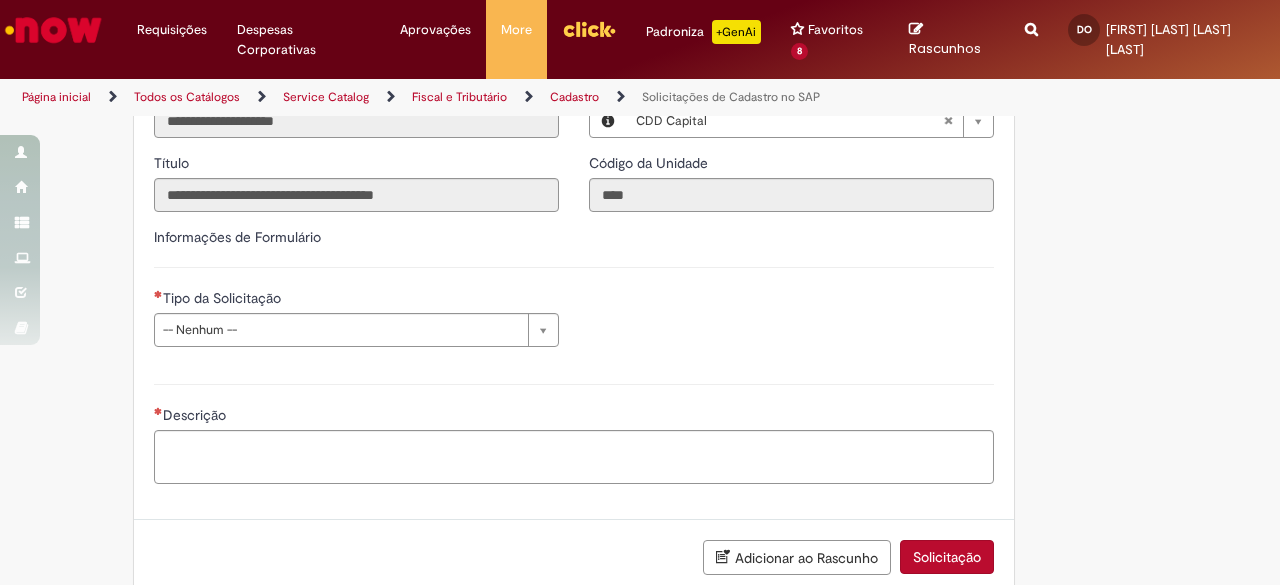 scroll, scrollTop: 487, scrollLeft: 0, axis: vertical 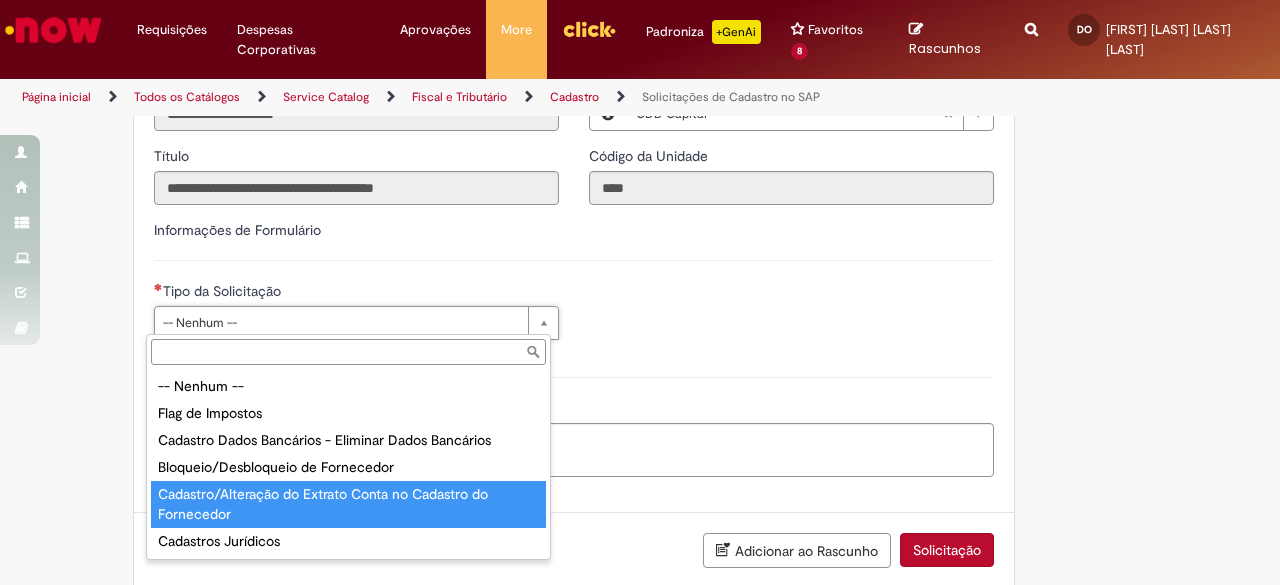 type on "**********" 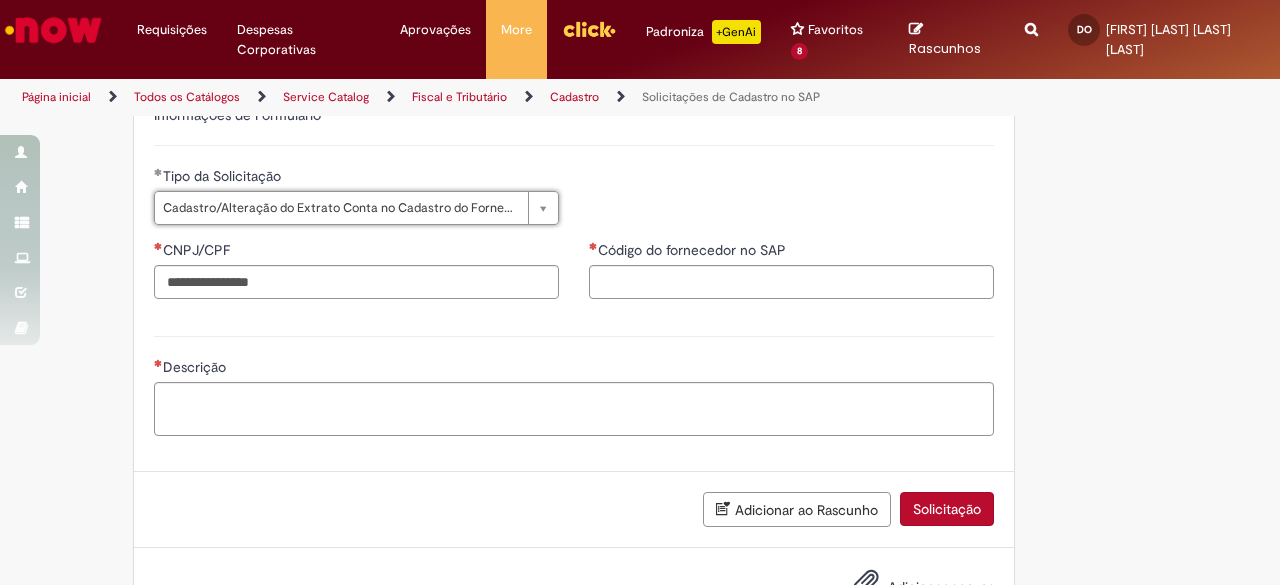scroll, scrollTop: 603, scrollLeft: 0, axis: vertical 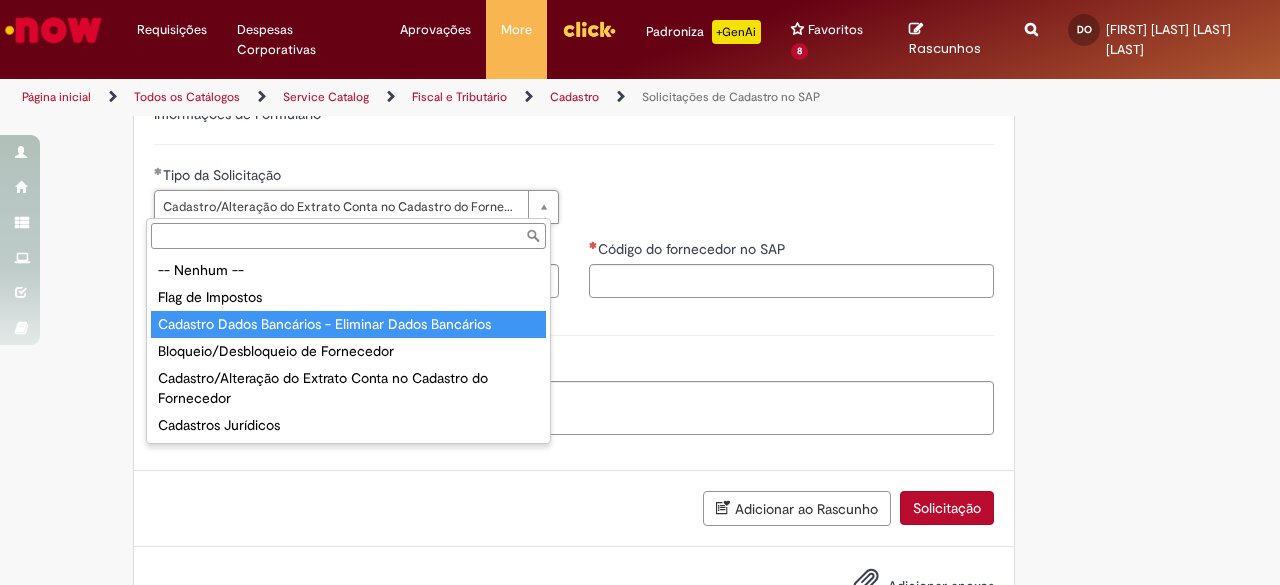 type on "**********" 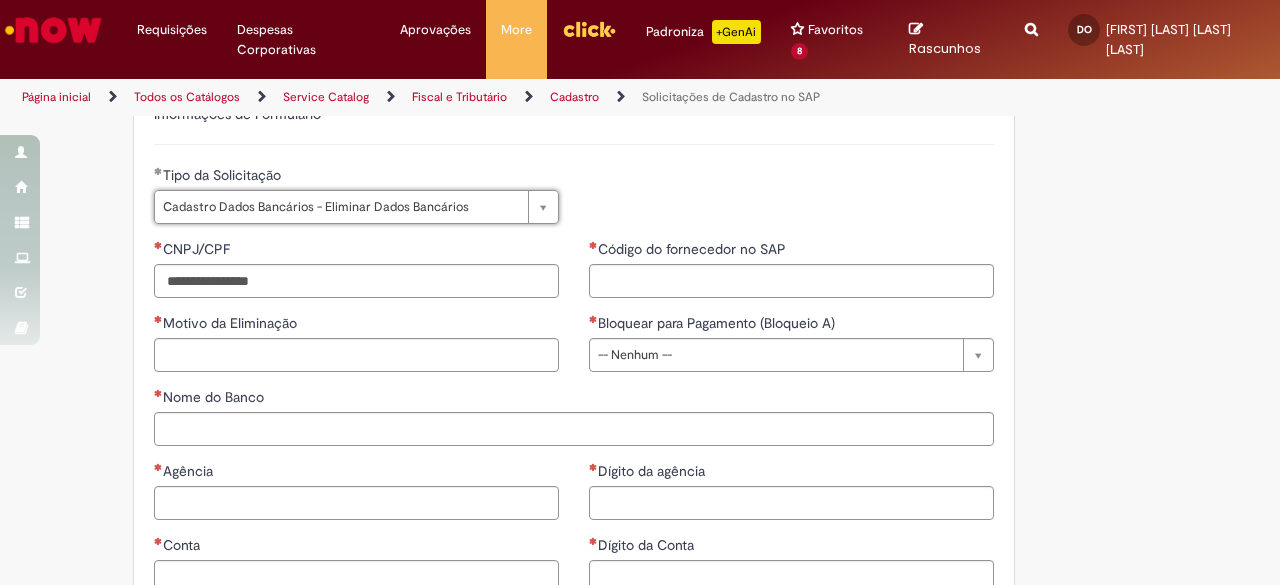 scroll, scrollTop: 0, scrollLeft: 0, axis: both 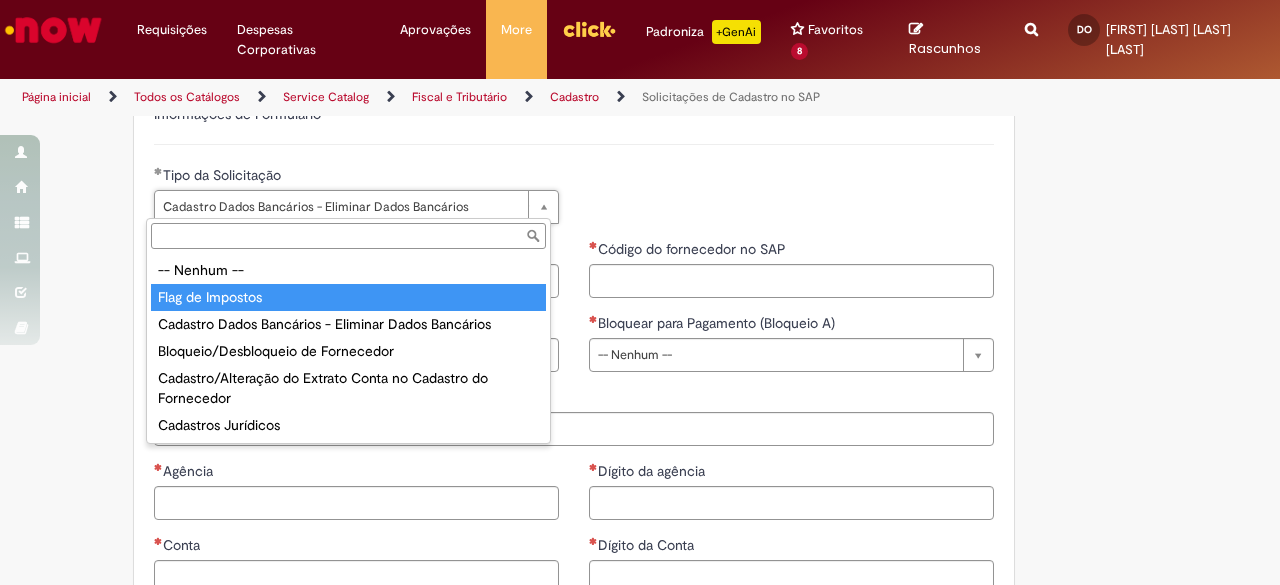 type on "**********" 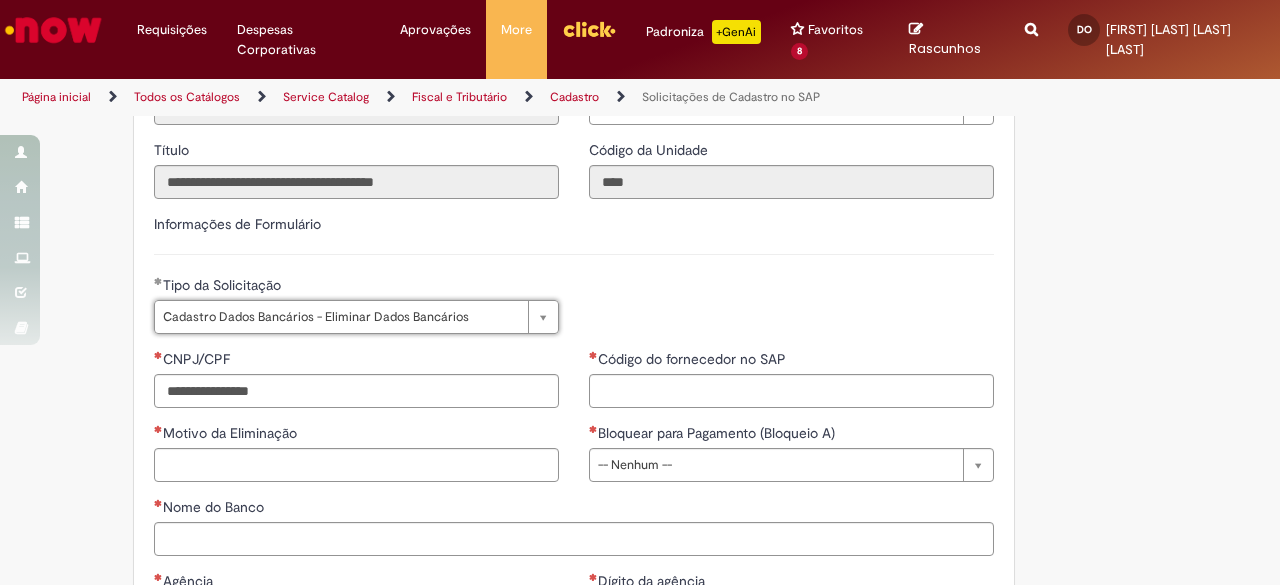 scroll, scrollTop: 495, scrollLeft: 0, axis: vertical 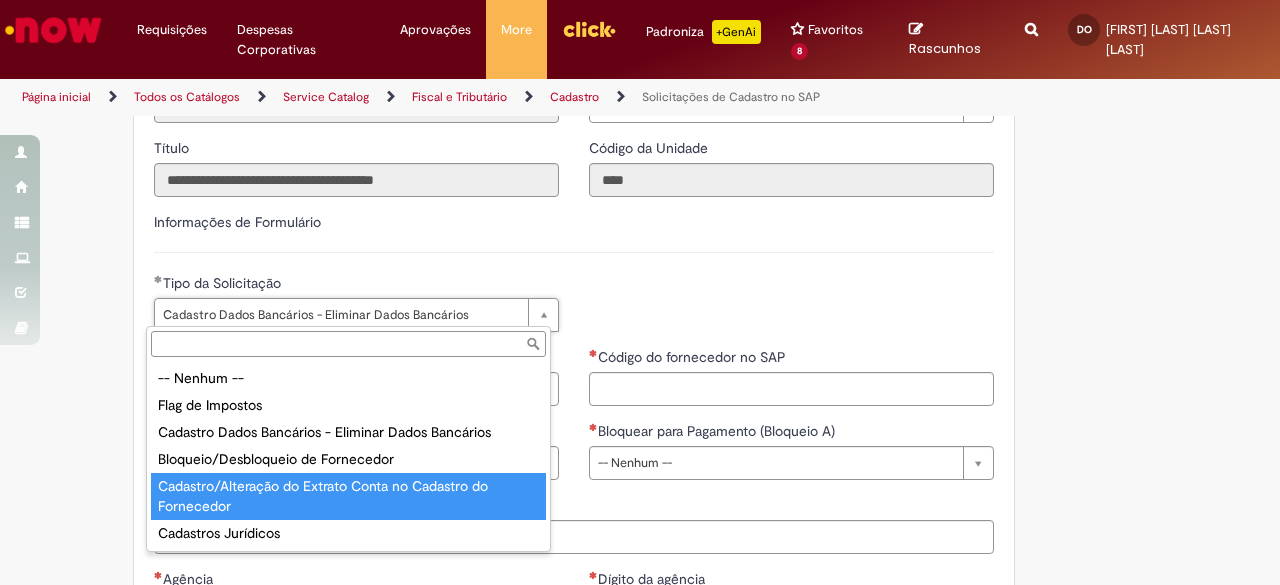 type on "**********" 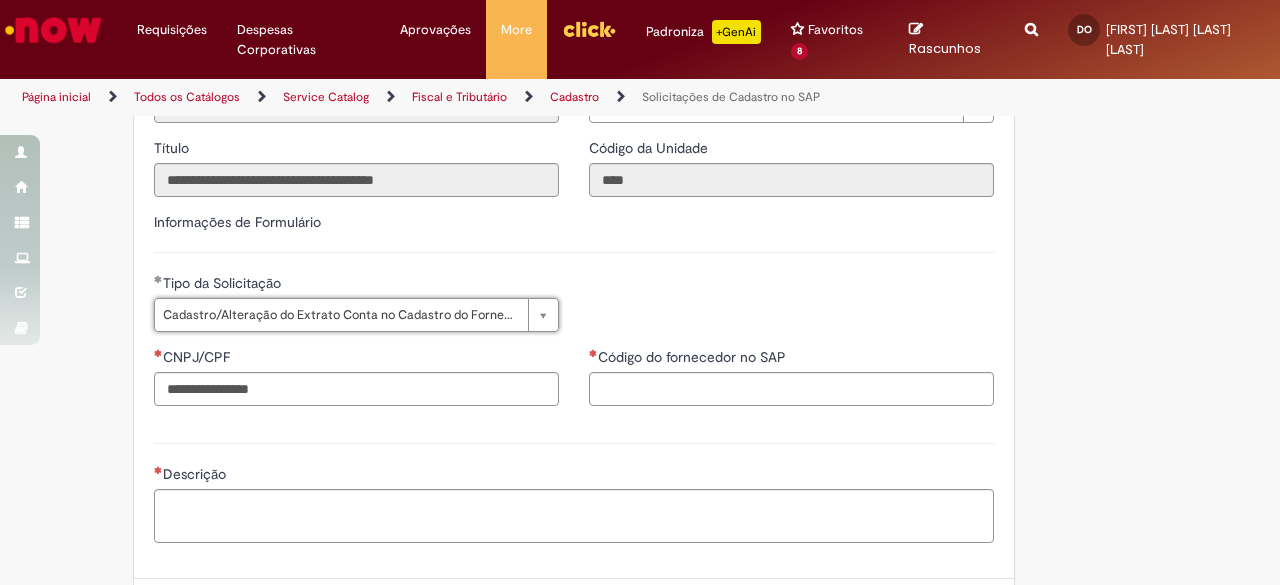 scroll, scrollTop: 0, scrollLeft: 335, axis: horizontal 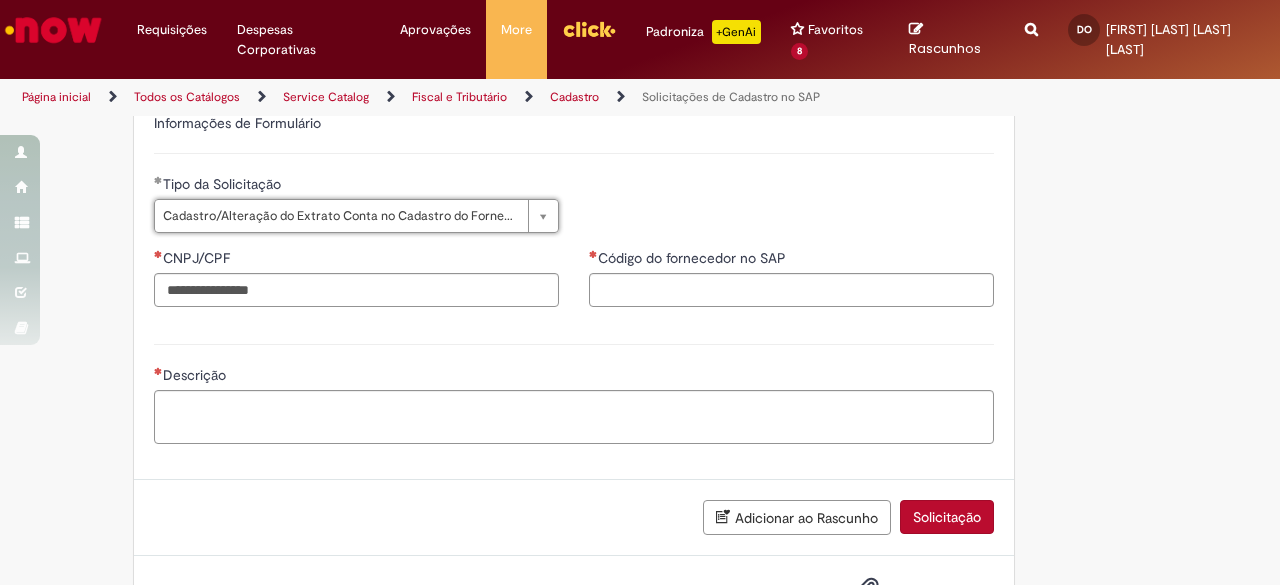 click on "**********" at bounding box center [356, 203] 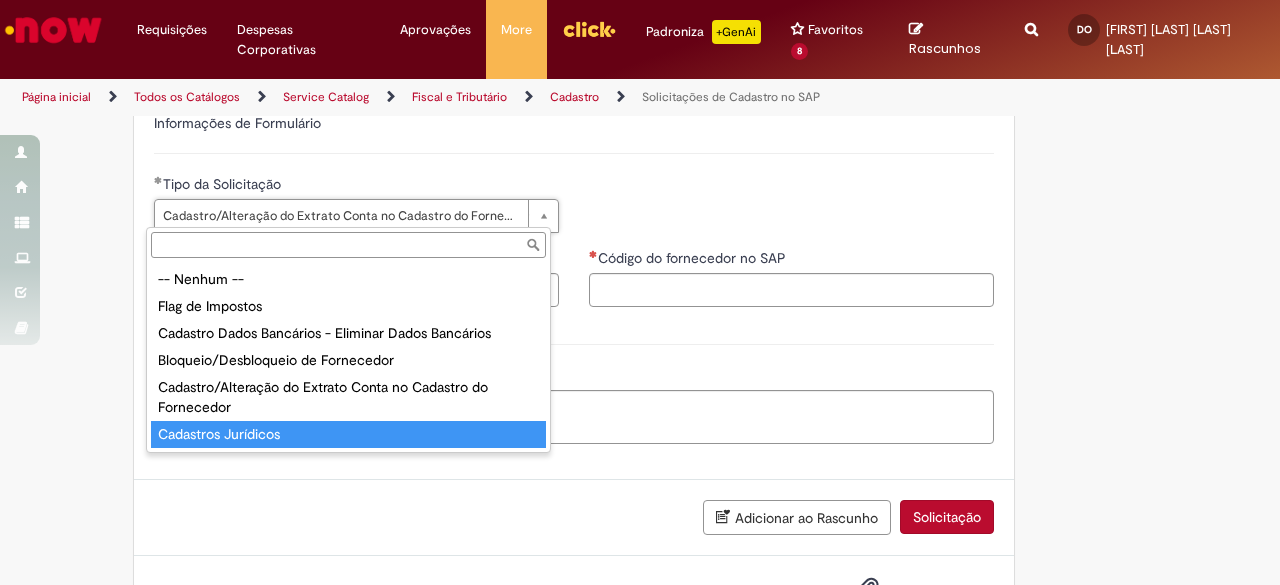 type on "**********" 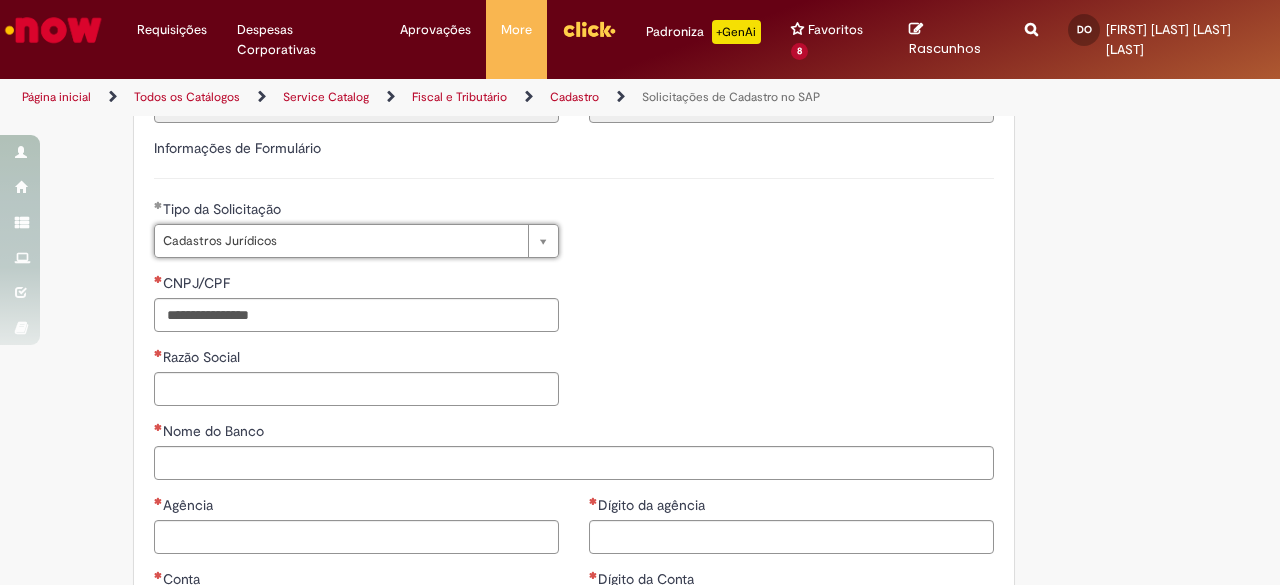 scroll, scrollTop: 568, scrollLeft: 0, axis: vertical 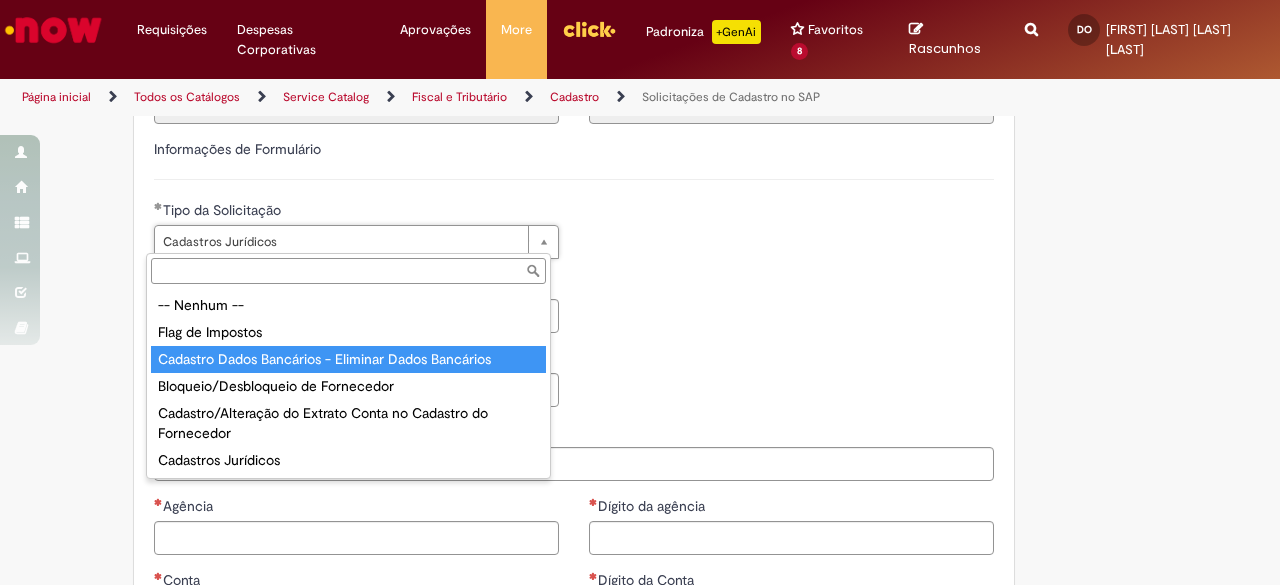 type on "**********" 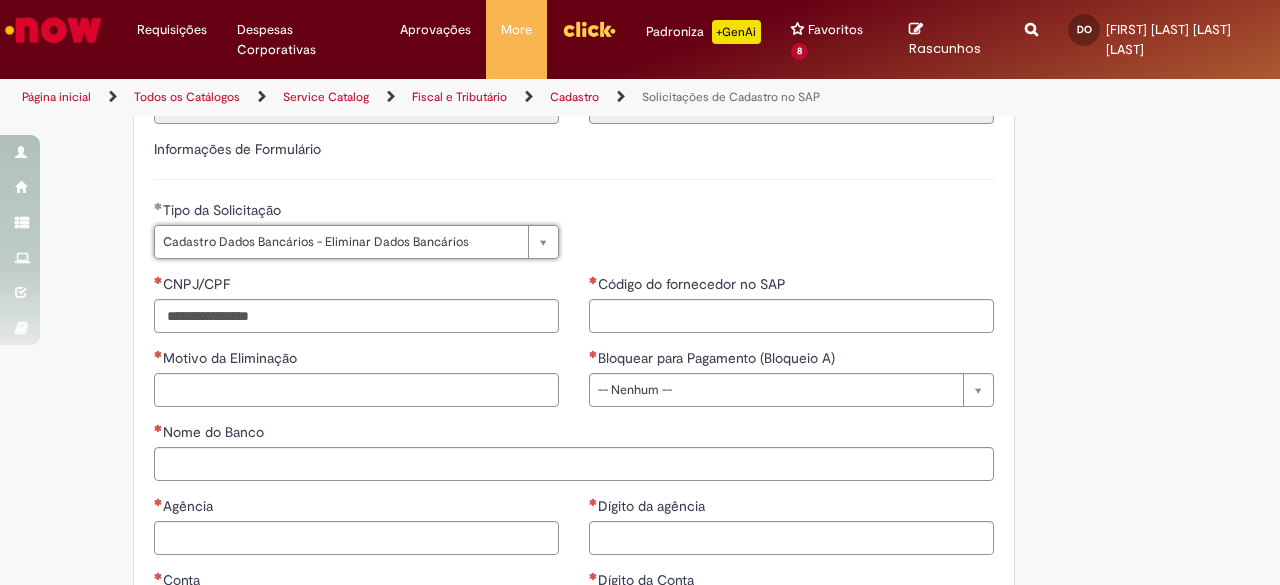 scroll, scrollTop: 0, scrollLeft: 123, axis: horizontal 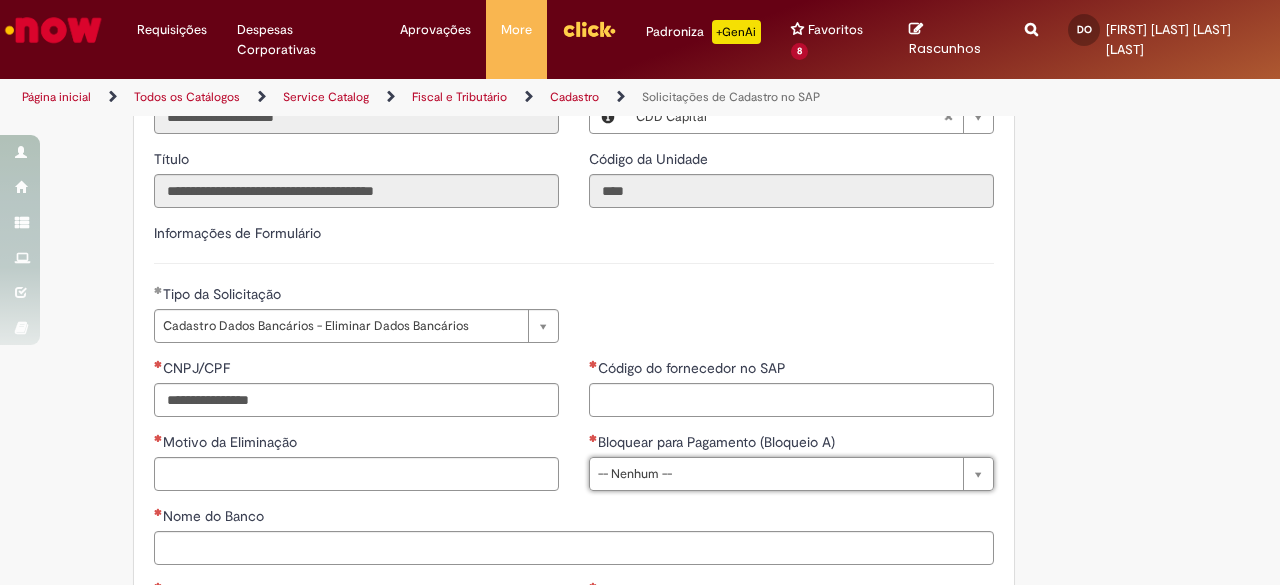 click on "**********" at bounding box center (574, 321) 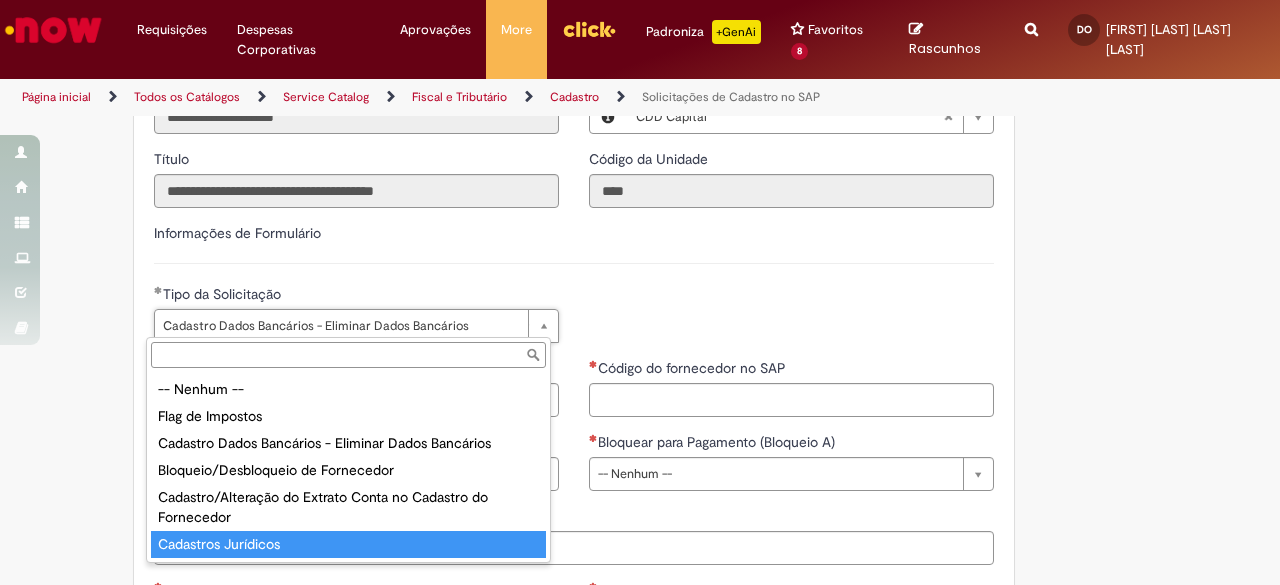 type on "**********" 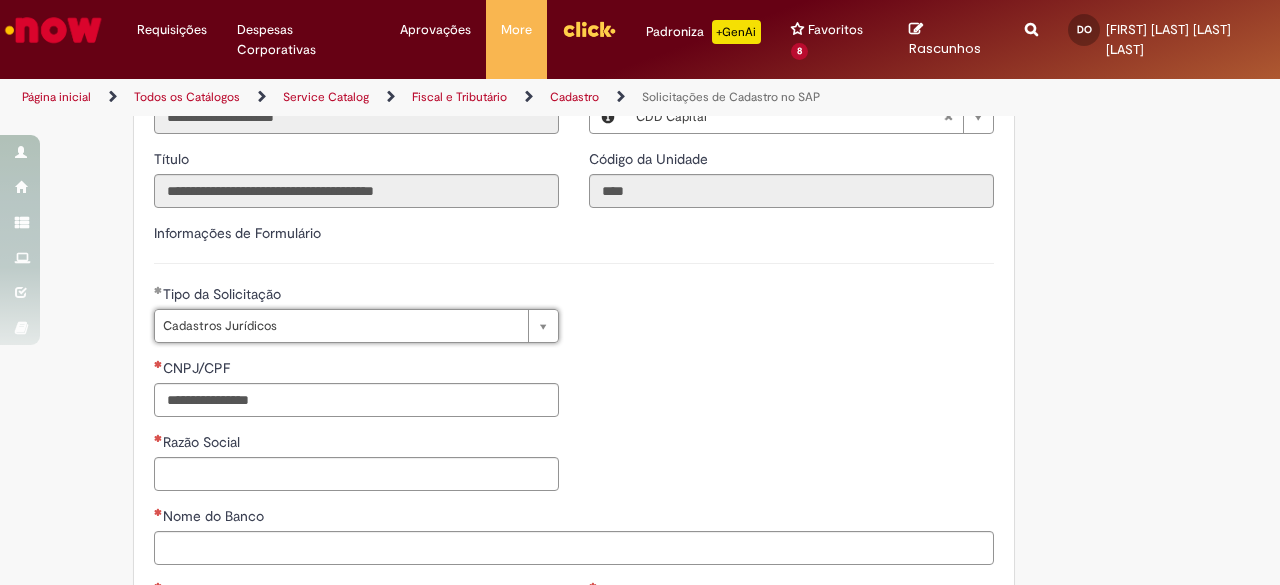 scroll, scrollTop: 0, scrollLeft: 123, axis: horizontal 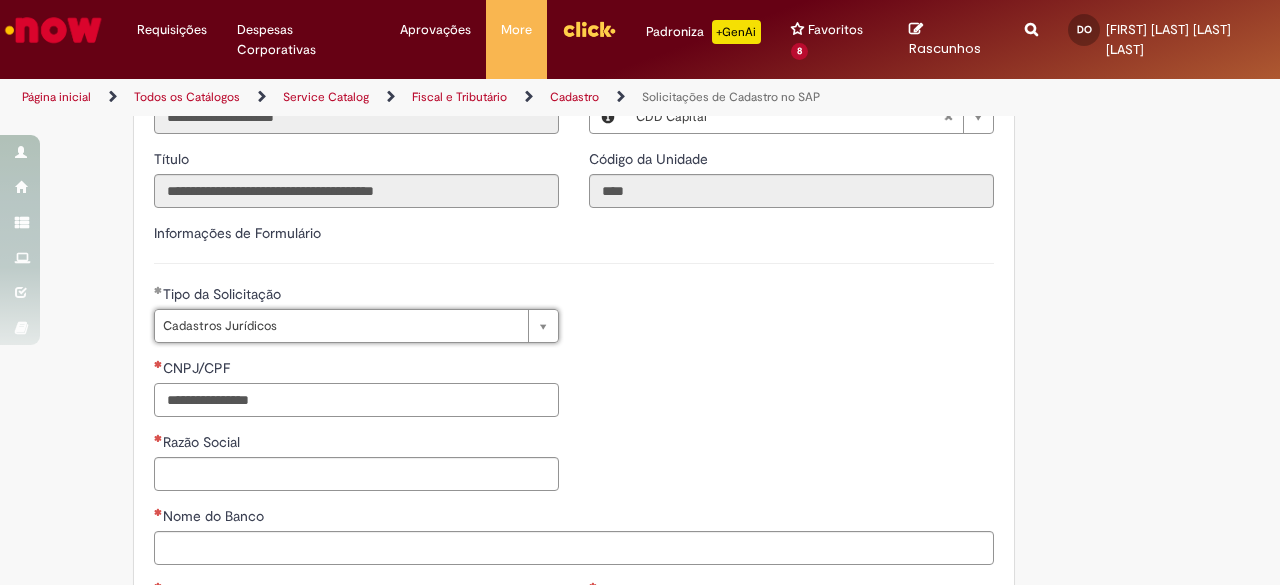 click on "CNPJ/CPF" at bounding box center [356, 400] 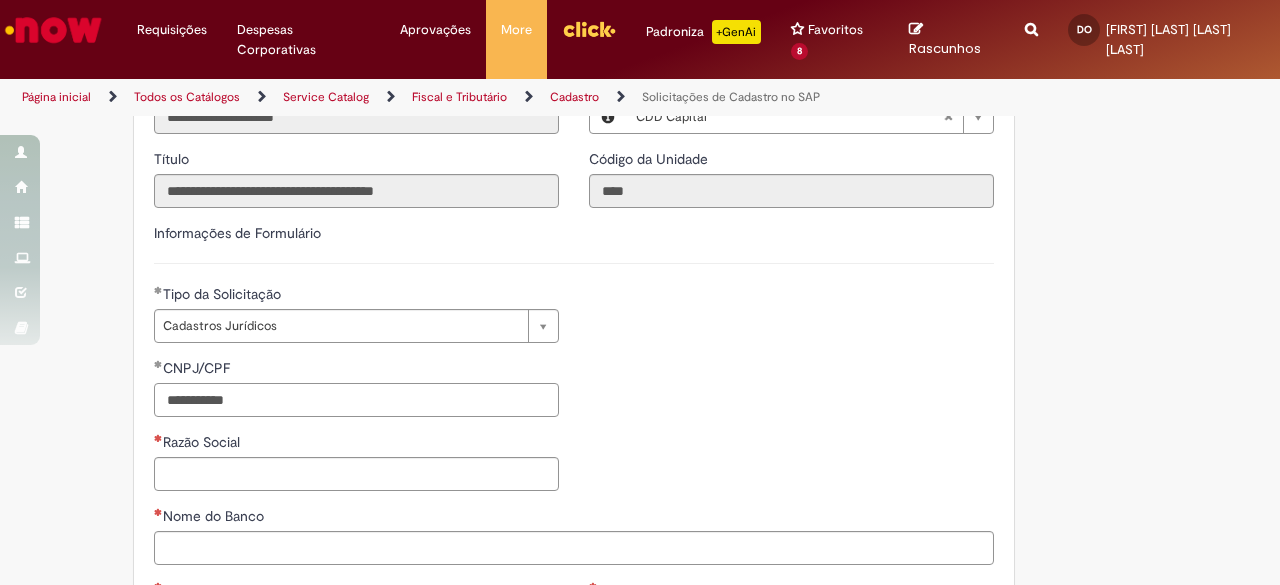 type on "**********" 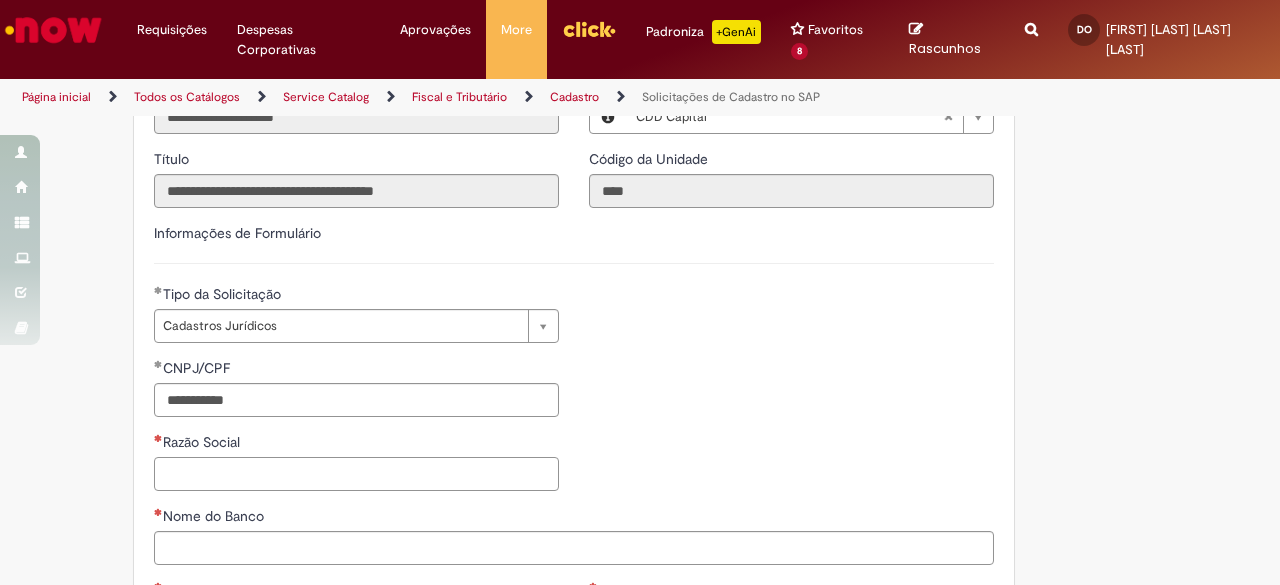 click on "Razão Social" at bounding box center (356, 474) 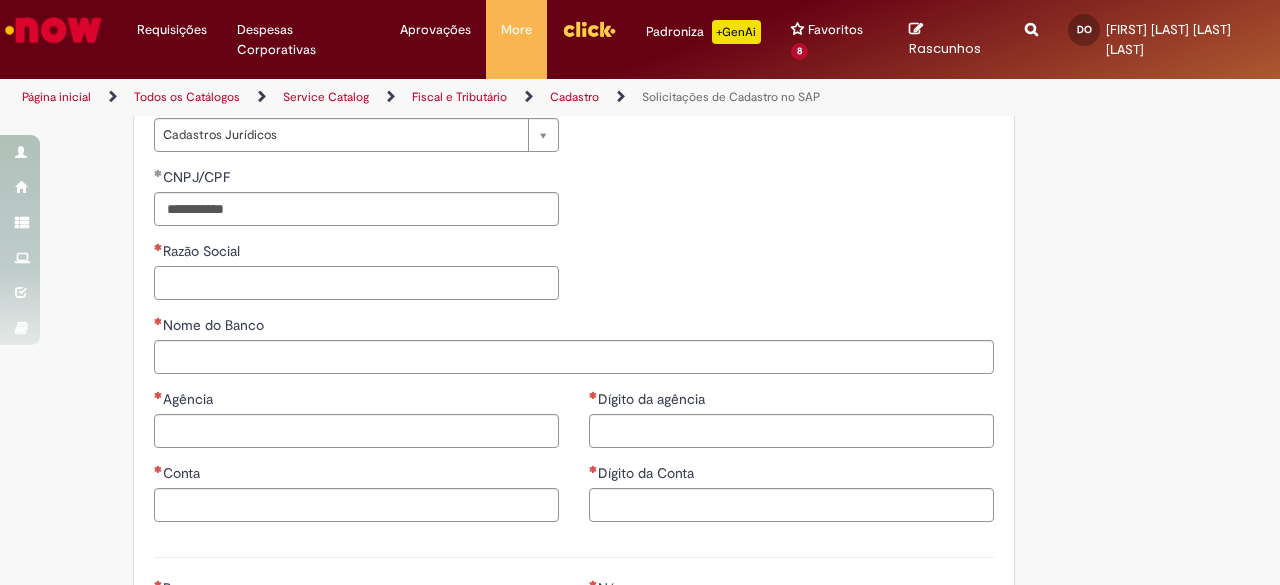 scroll, scrollTop: 680, scrollLeft: 0, axis: vertical 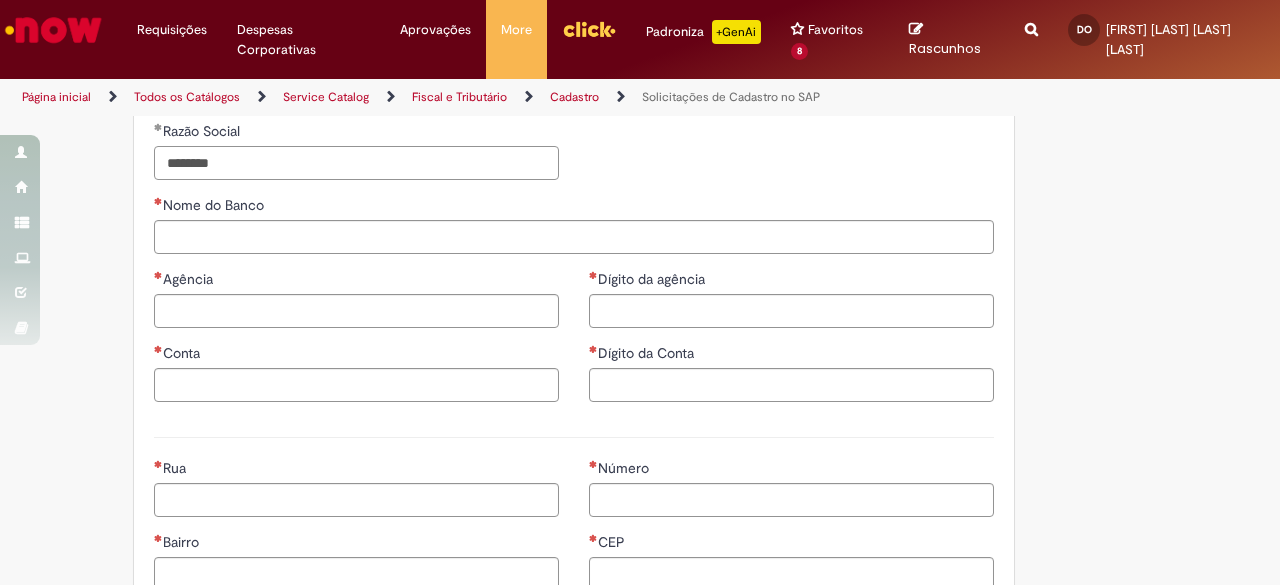 type on "********" 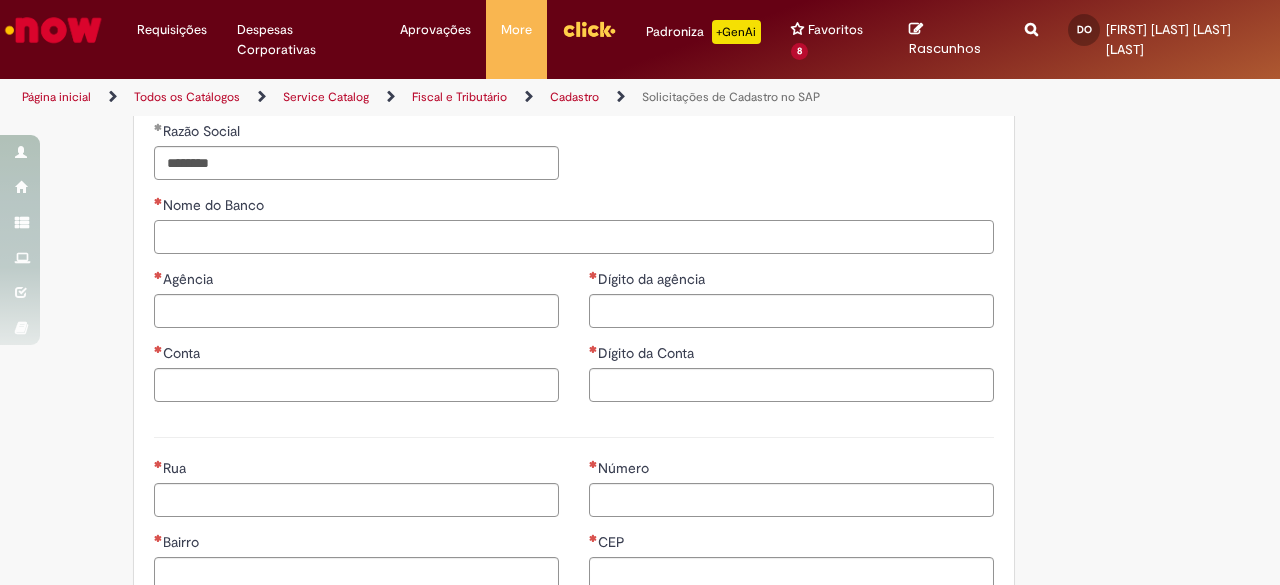 click on "Nome do Banco" at bounding box center [574, 237] 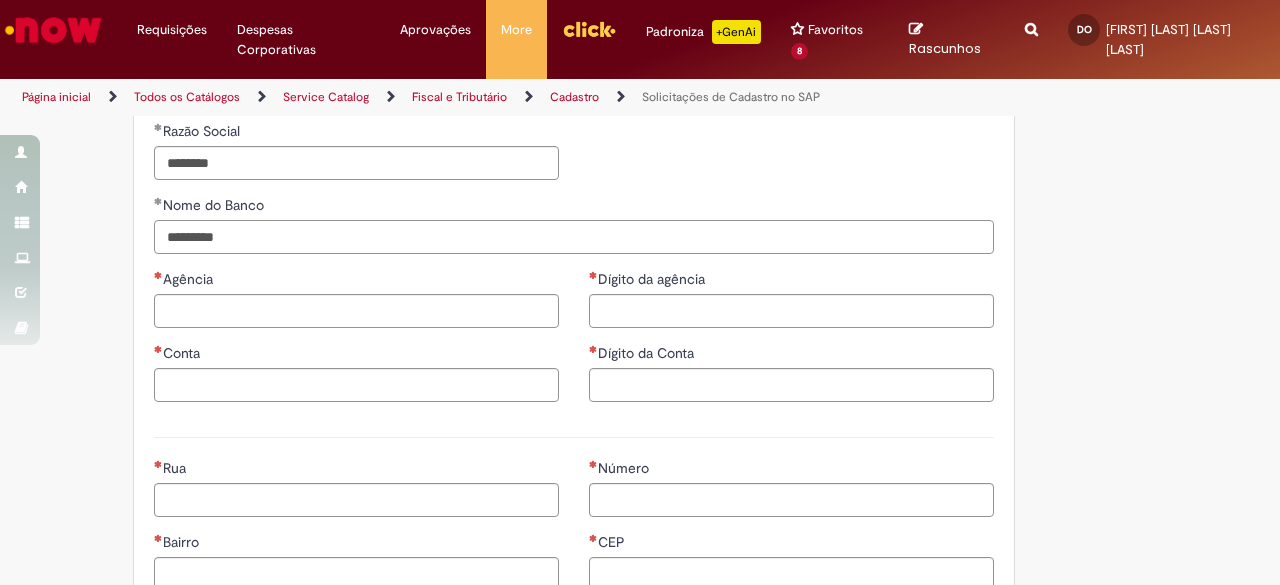 type on "*********" 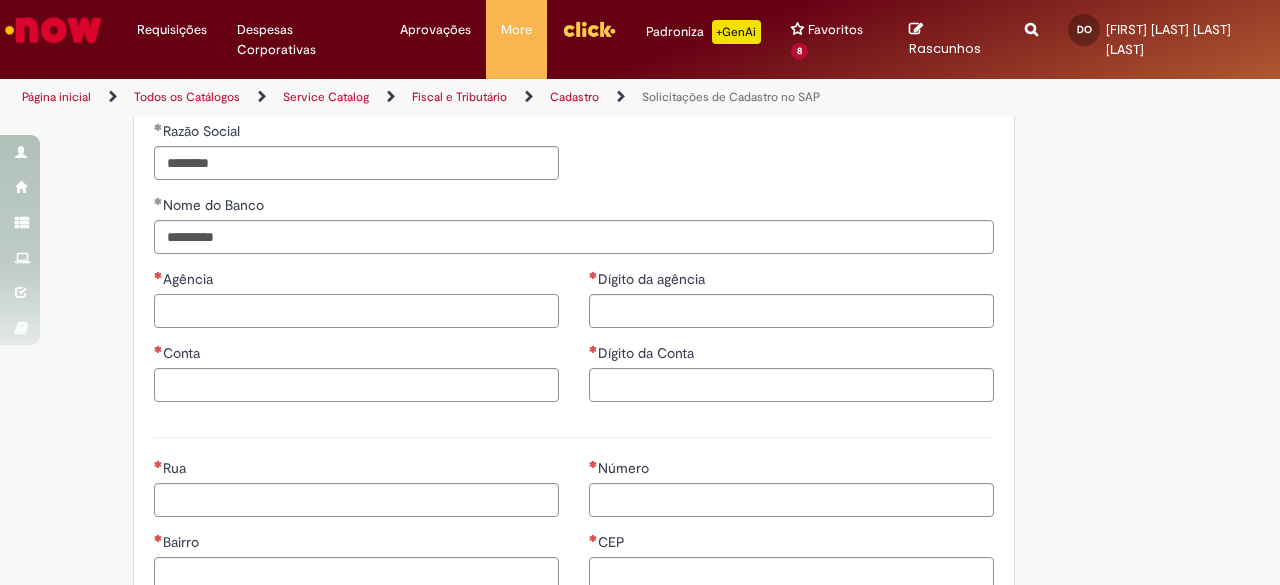 click on "Agência" at bounding box center [356, 311] 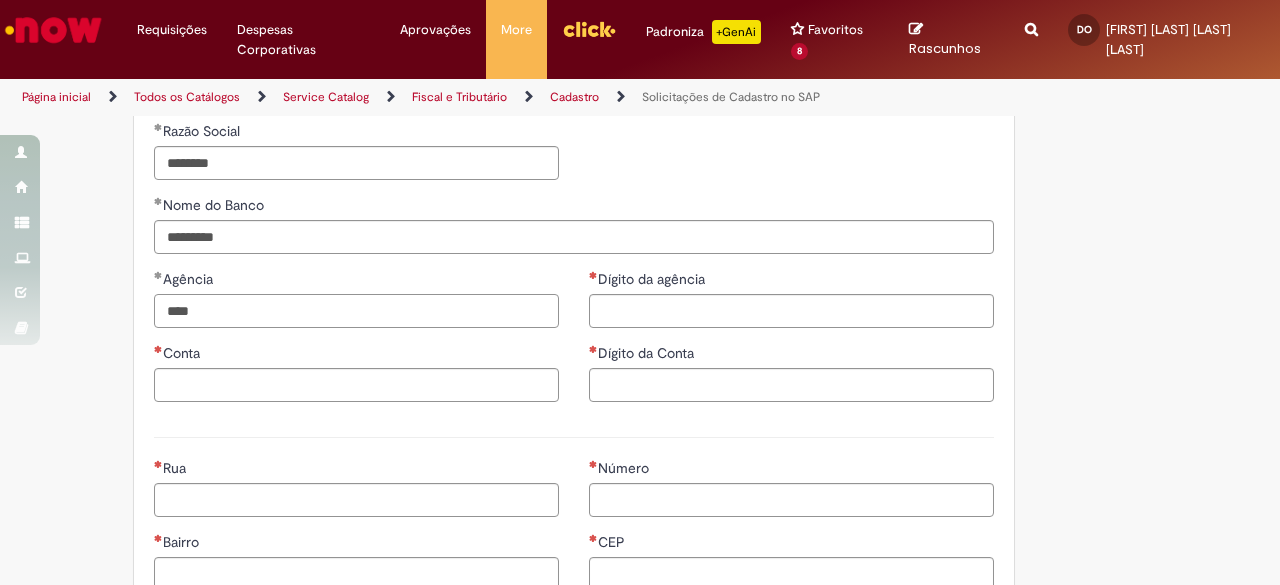type on "****" 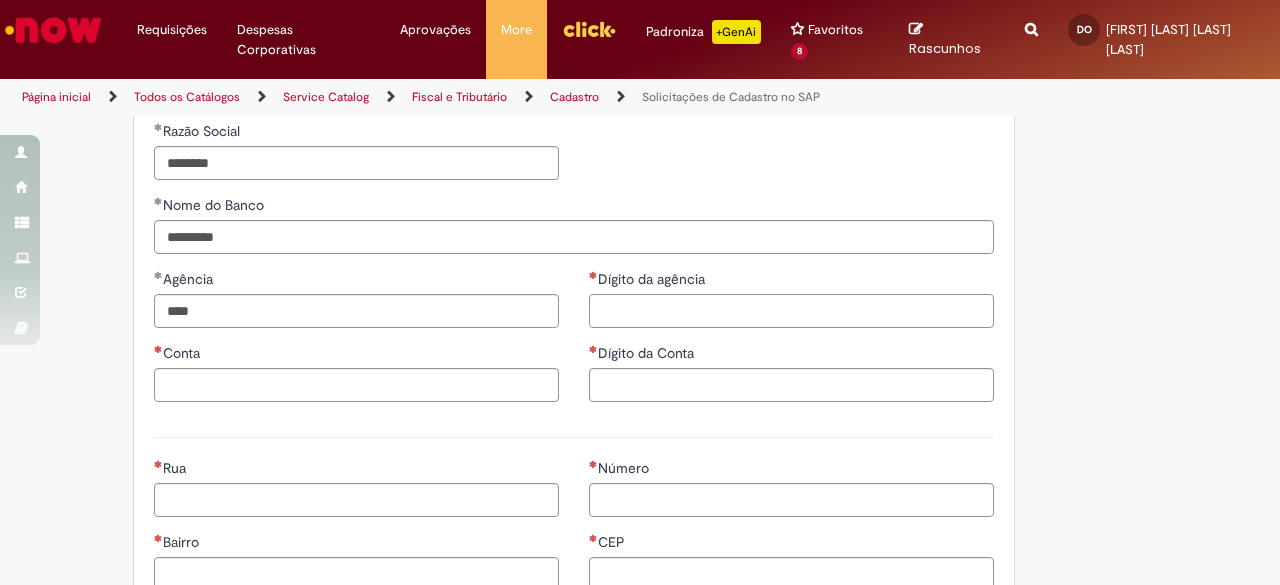 click on "Dígito da agência" at bounding box center (791, 311) 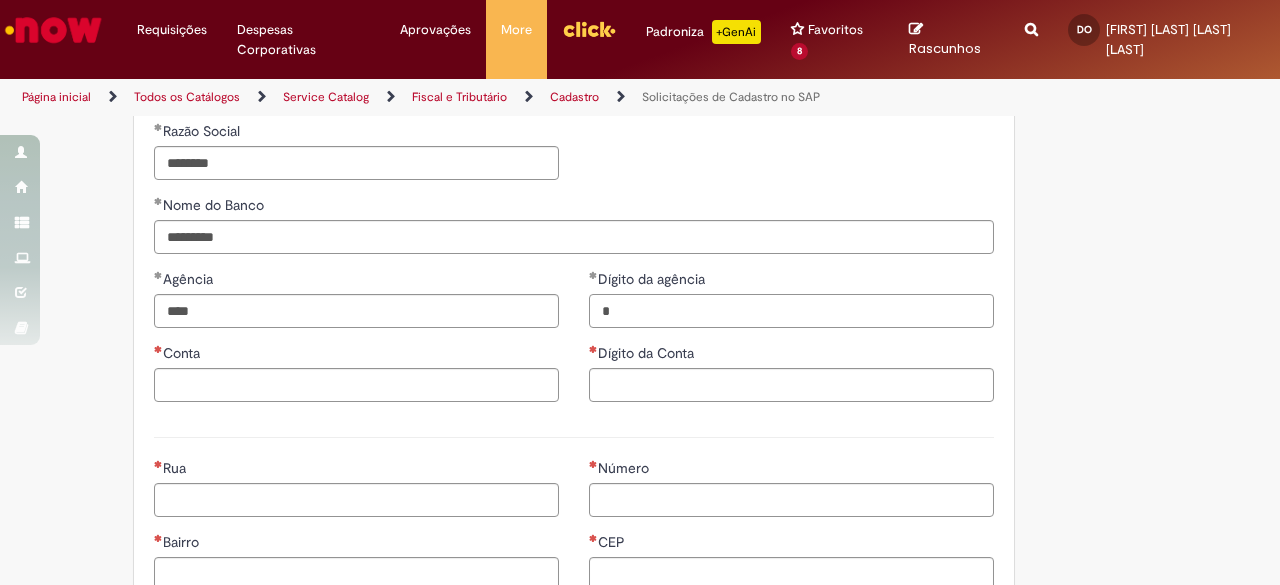 type on "*" 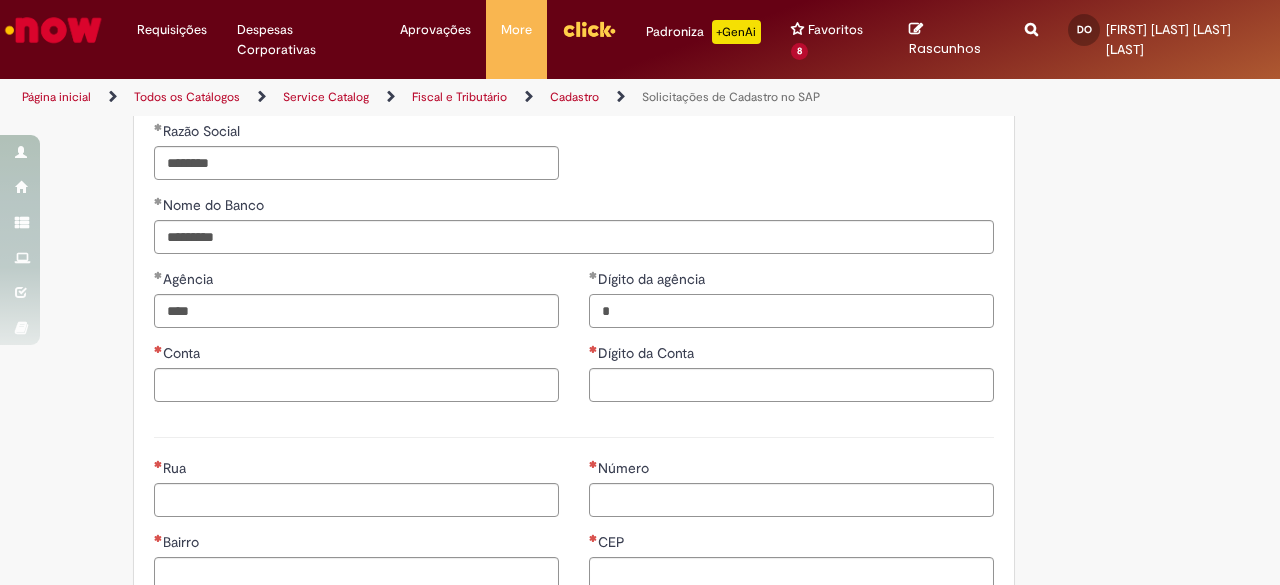 click on "*" at bounding box center (791, 311) 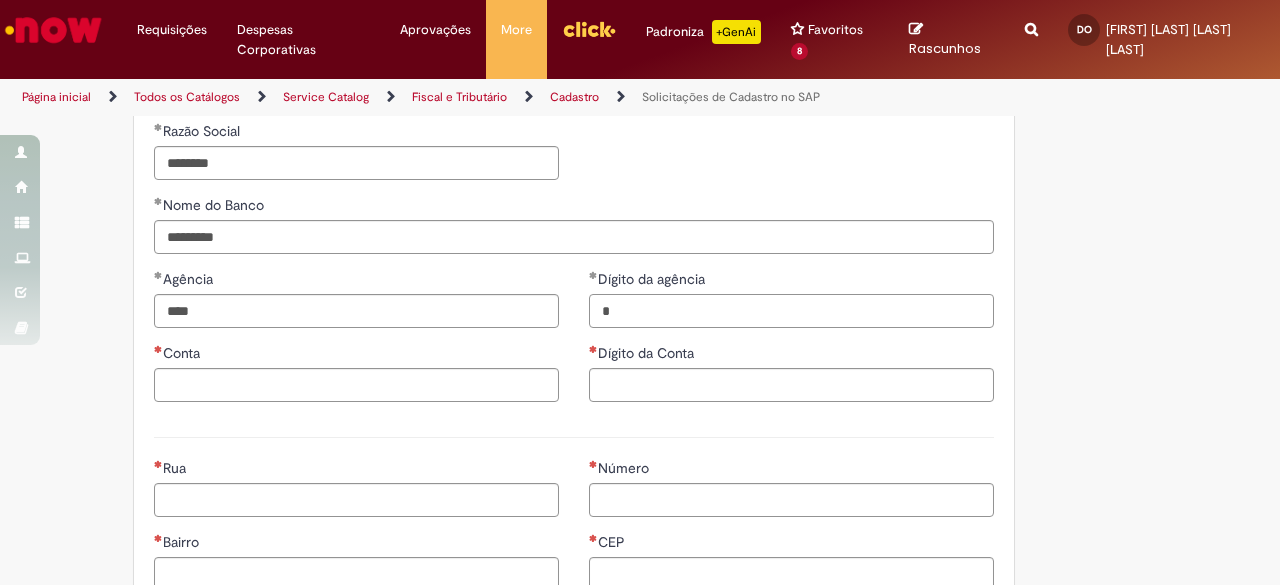 type on "*" 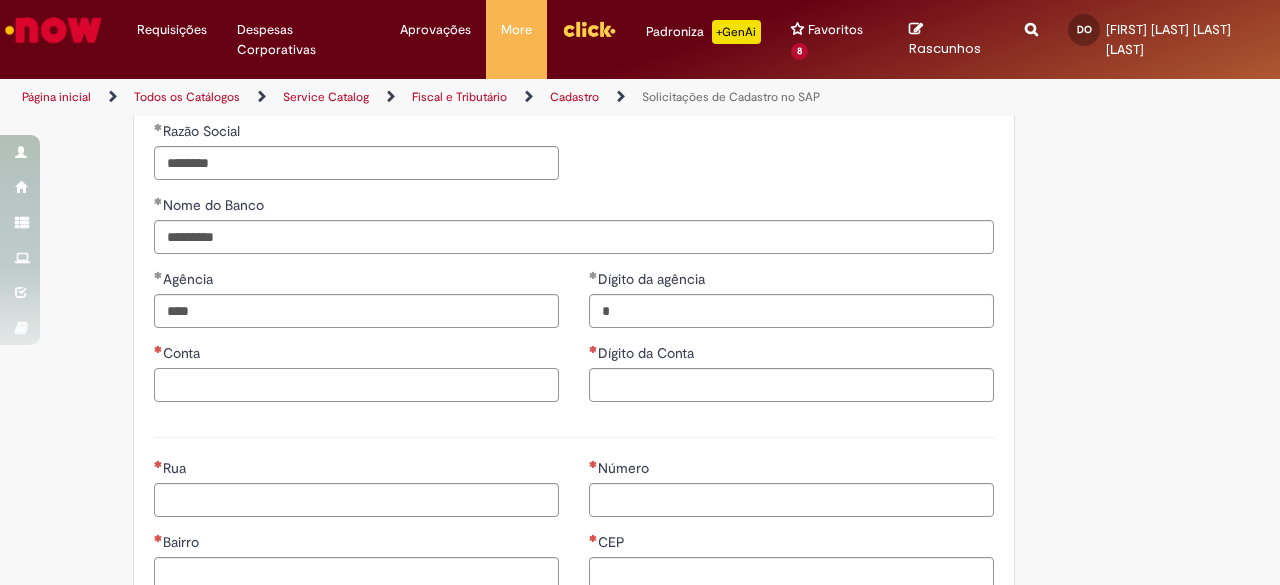 click on "Conta" at bounding box center (356, 385) 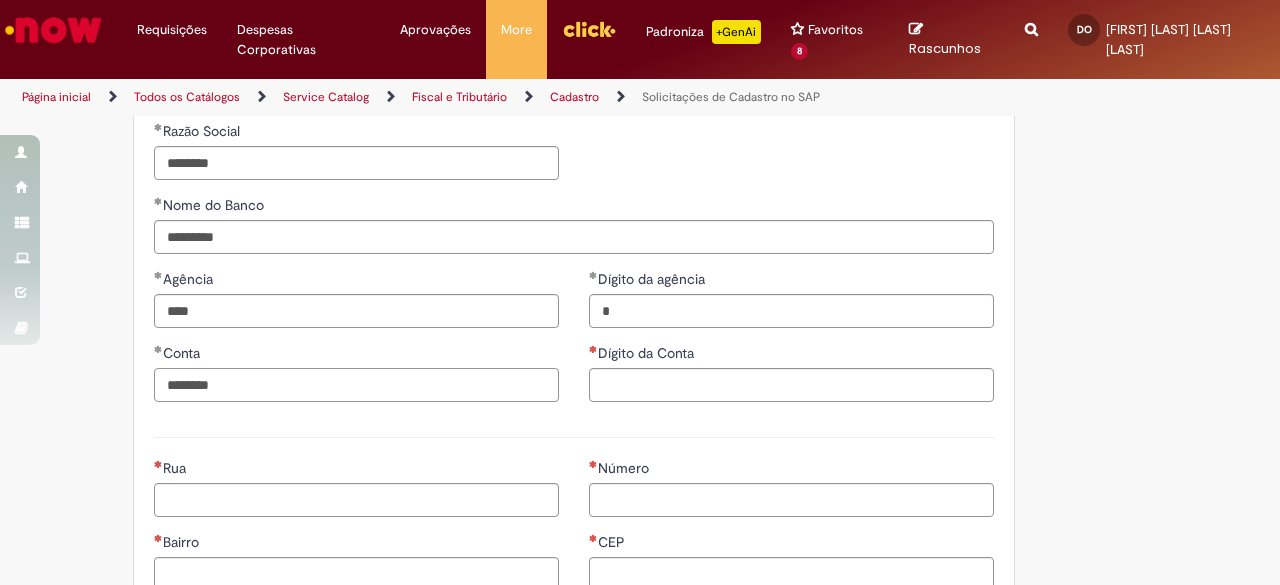 type on "********" 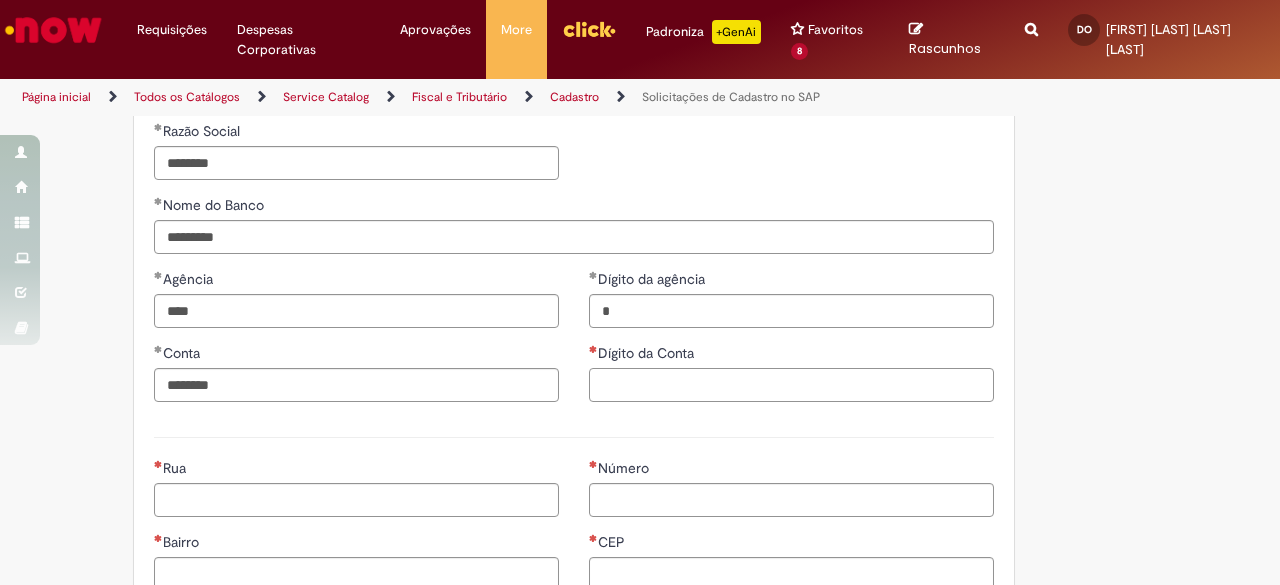 click on "Dígito da Conta" at bounding box center (791, 385) 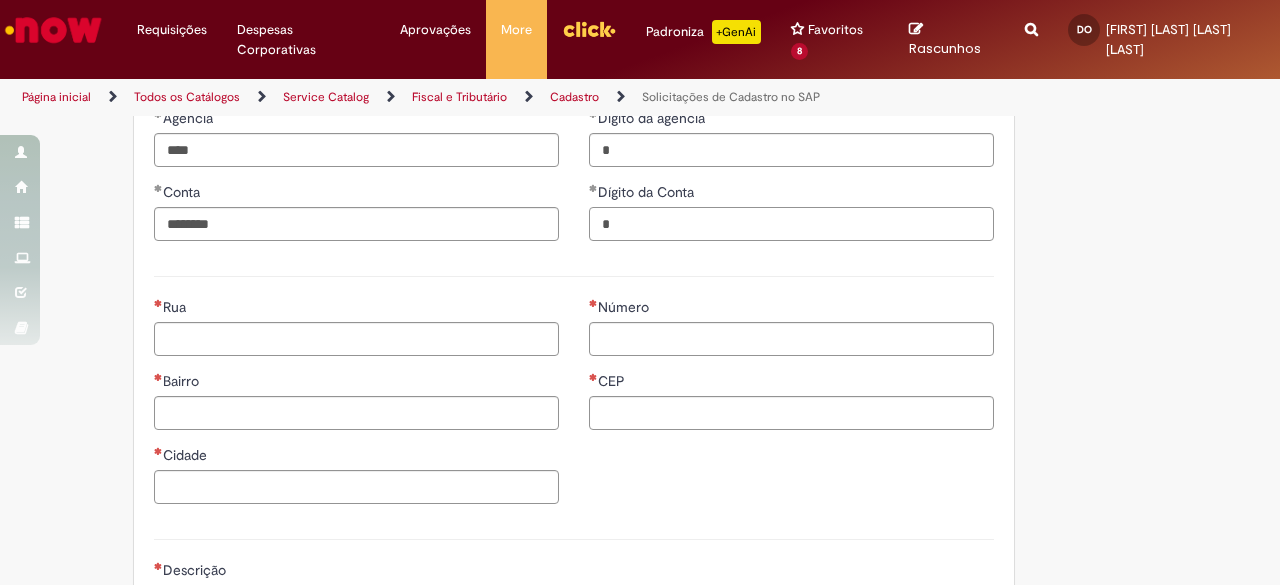 scroll, scrollTop: 957, scrollLeft: 0, axis: vertical 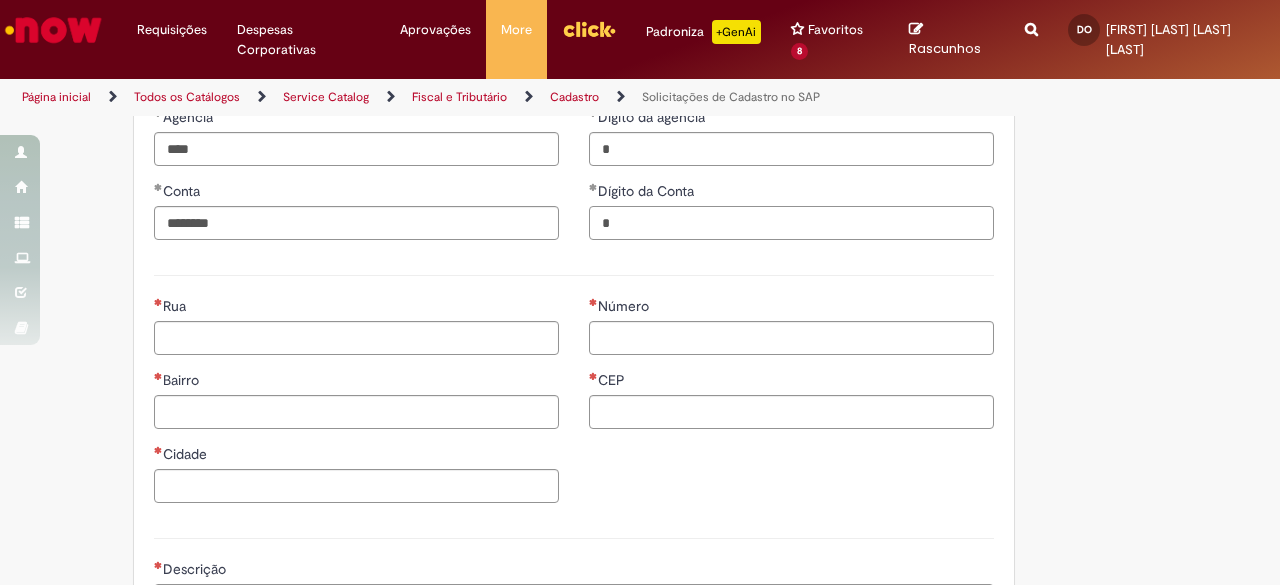 type on "*" 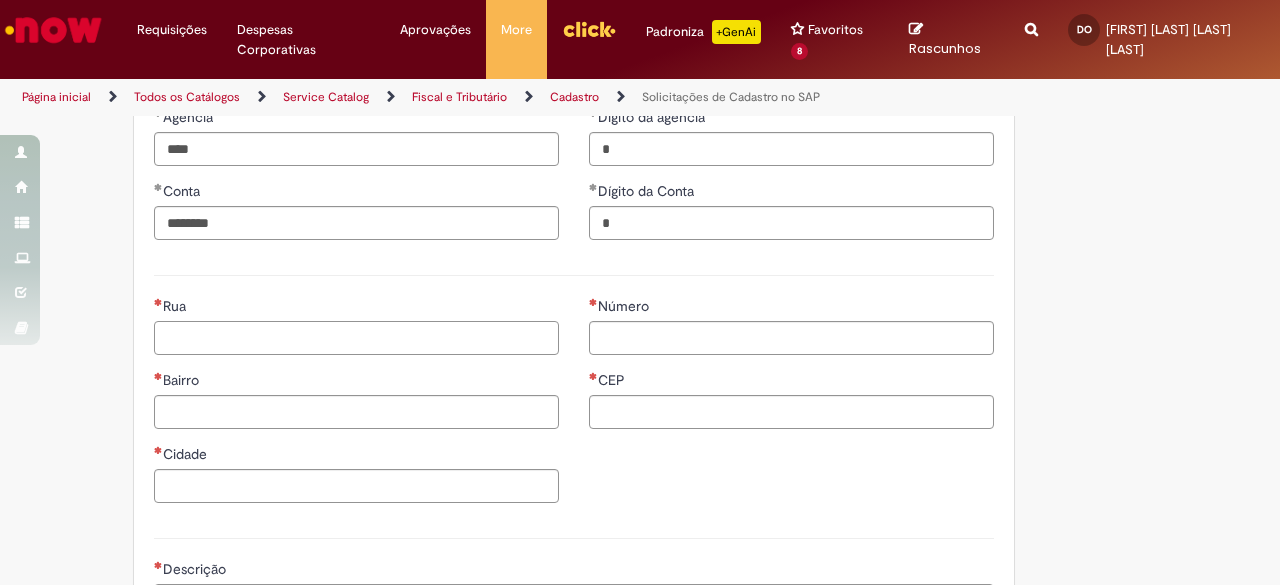 click on "Rua" at bounding box center [356, 338] 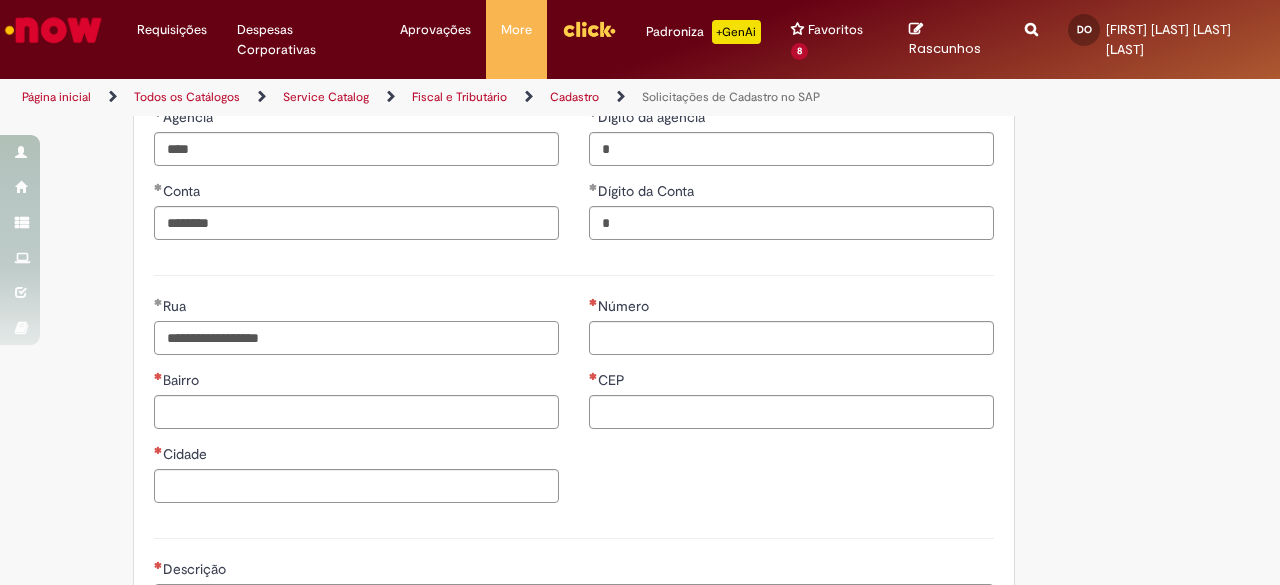 type on "**********" 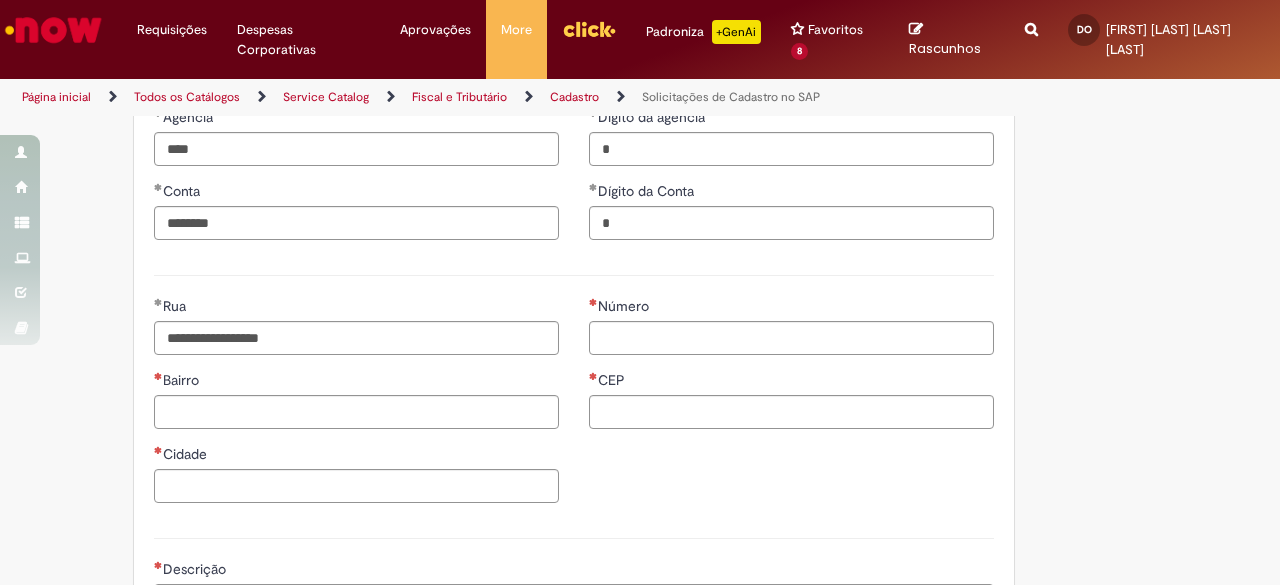 click on "Número" at bounding box center (791, 308) 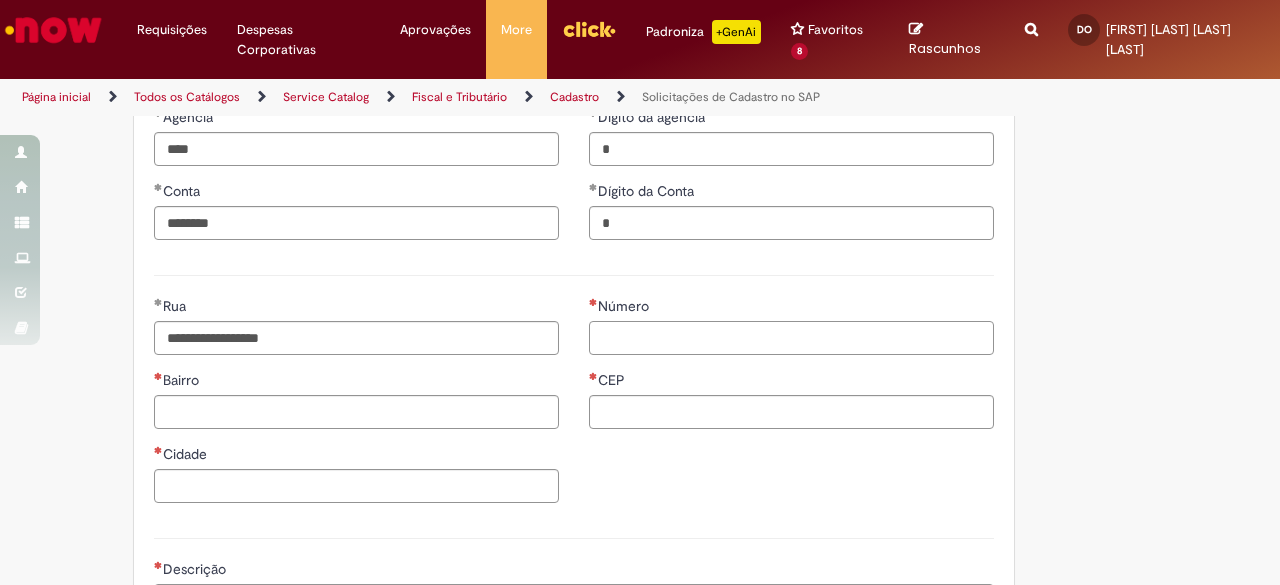 click on "Número" at bounding box center [791, 338] 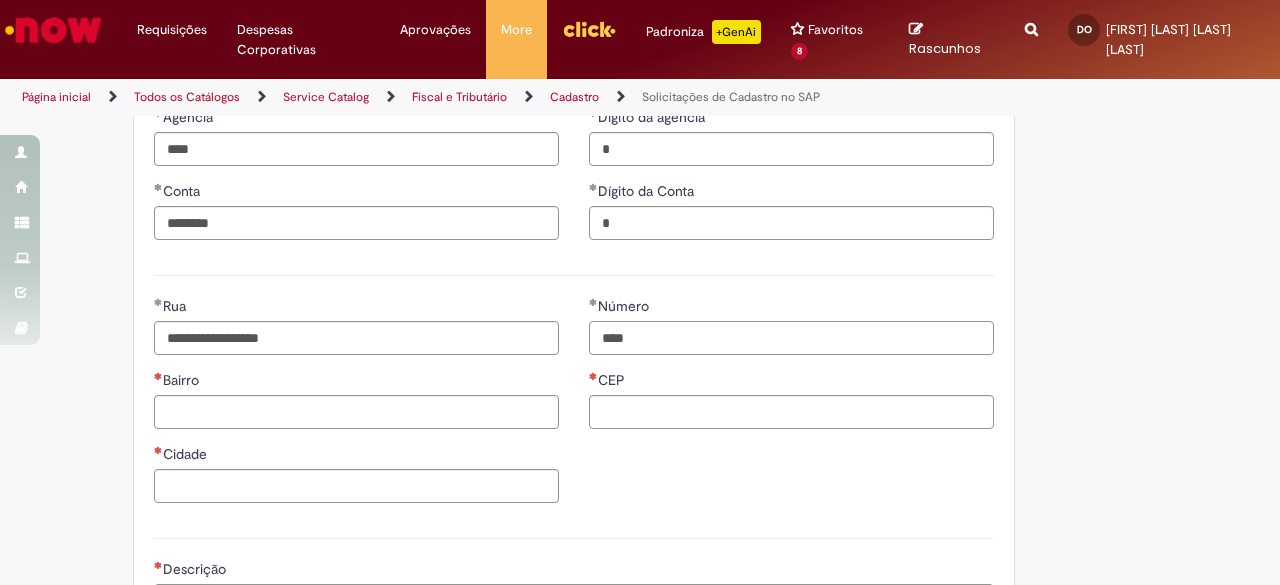 type on "****" 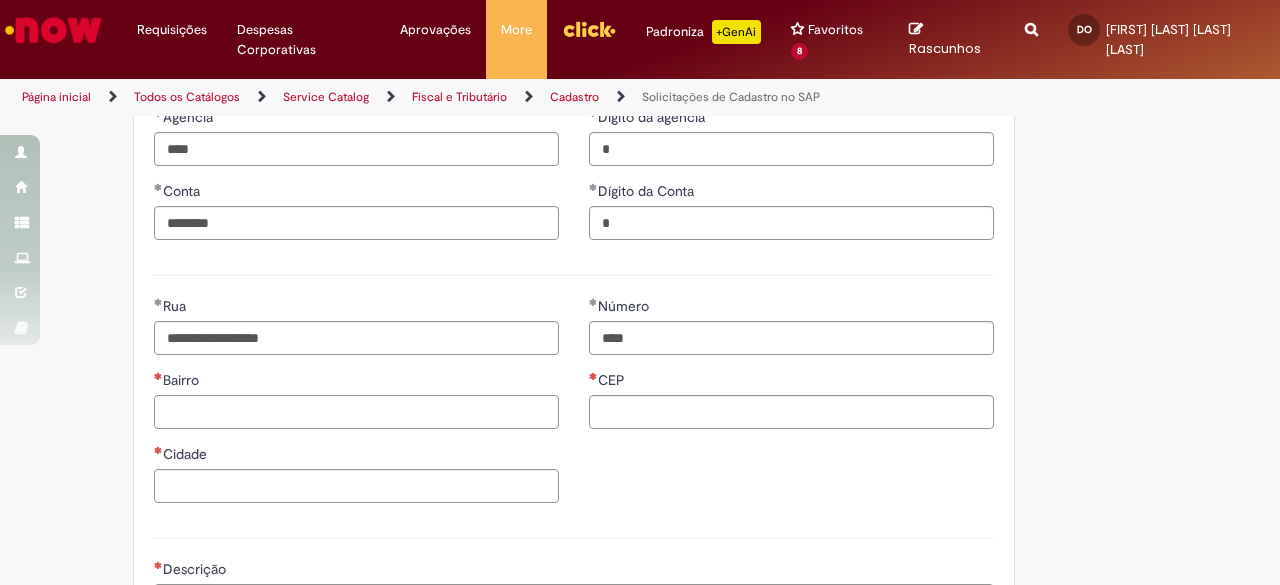 click on "Bairro" at bounding box center (356, 412) 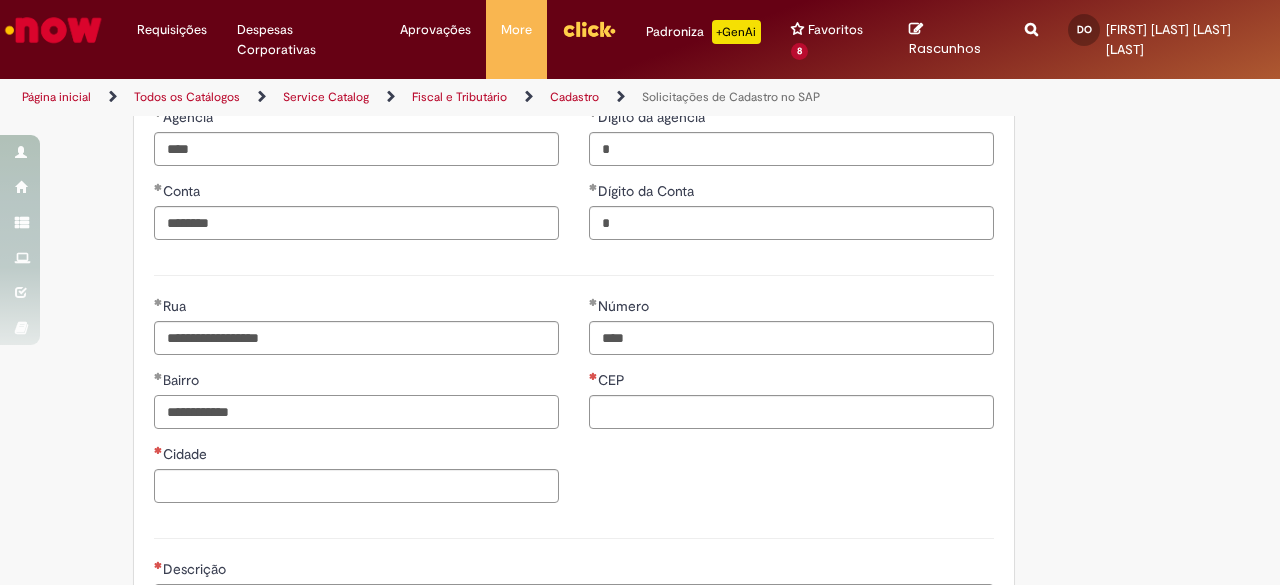 type on "**********" 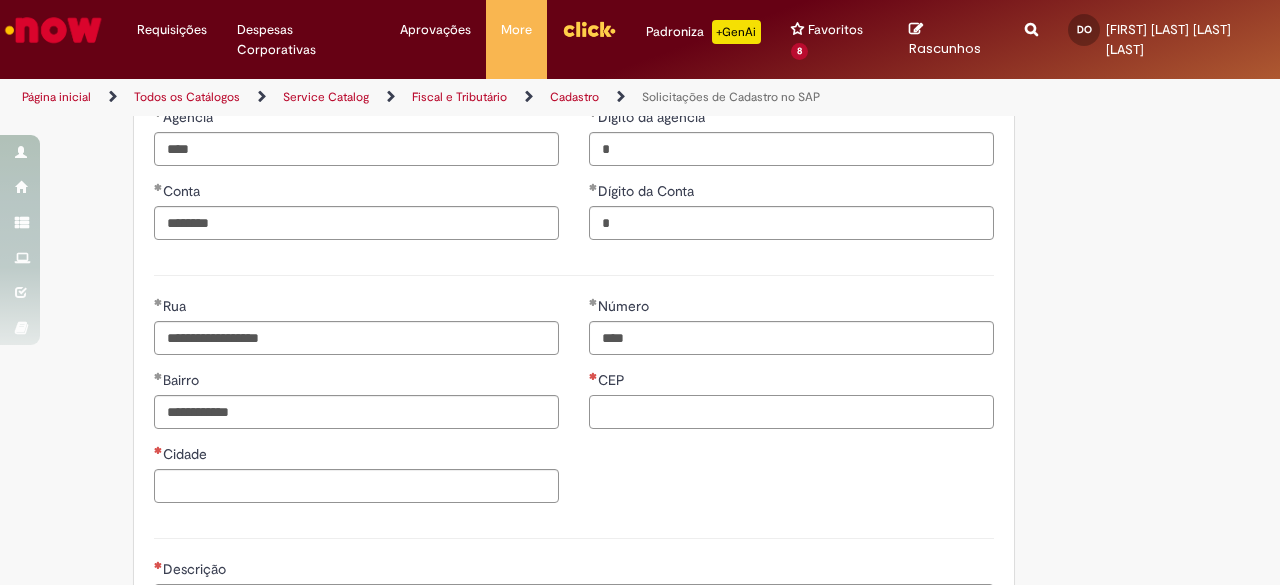 click on "CEP" at bounding box center (791, 412) 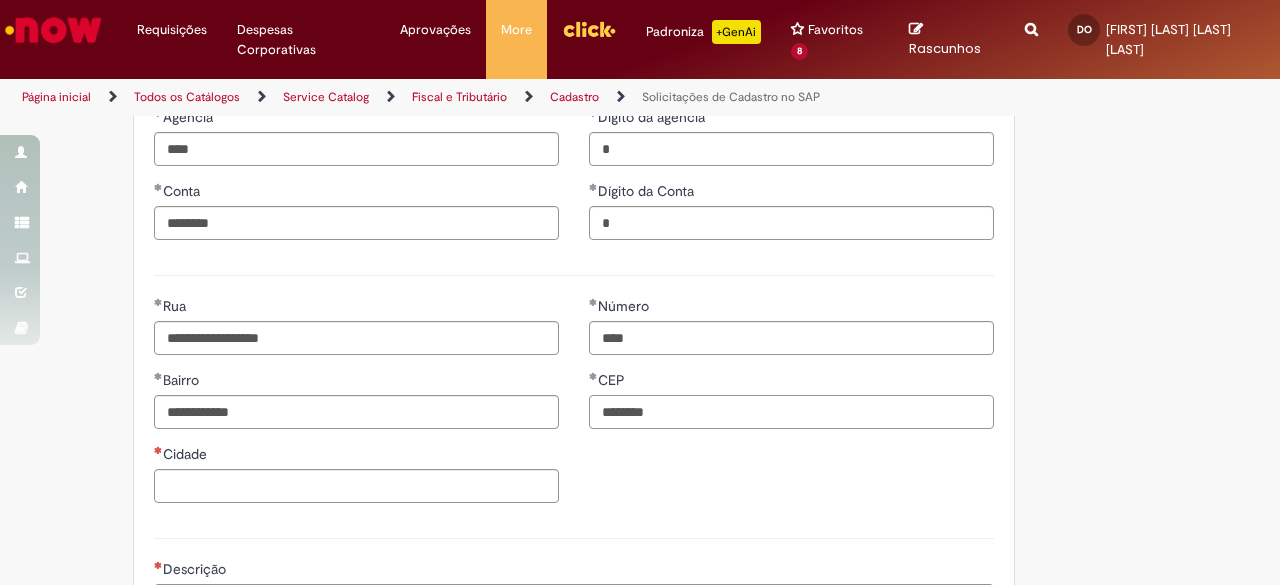 type on "********" 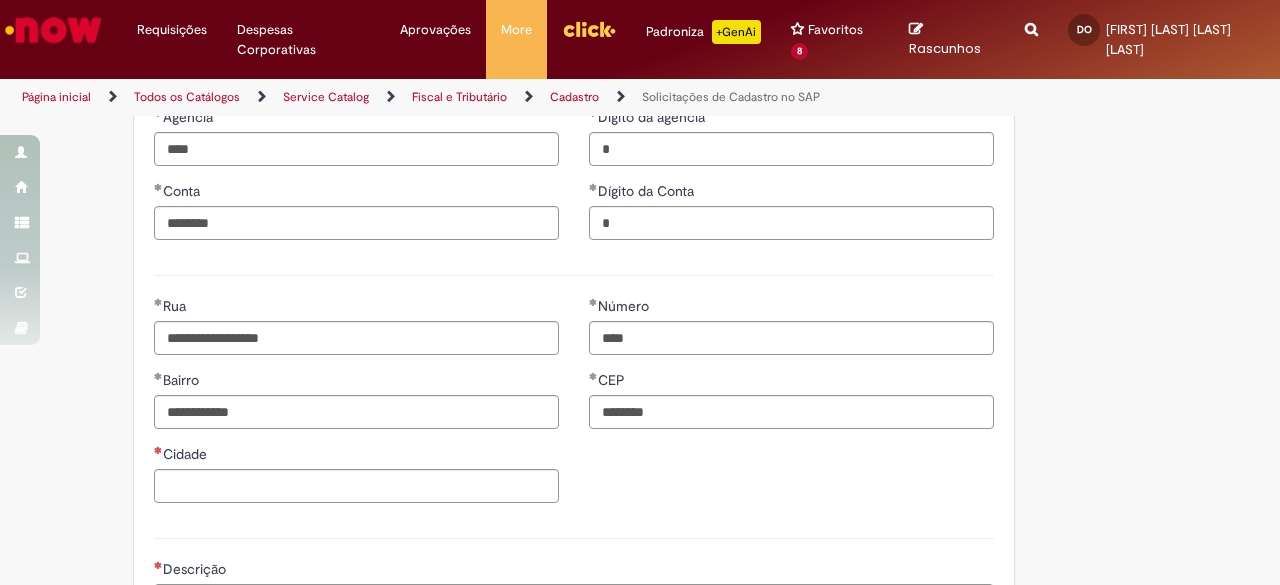 click on "Número **** CEP ********" at bounding box center (791, 370) 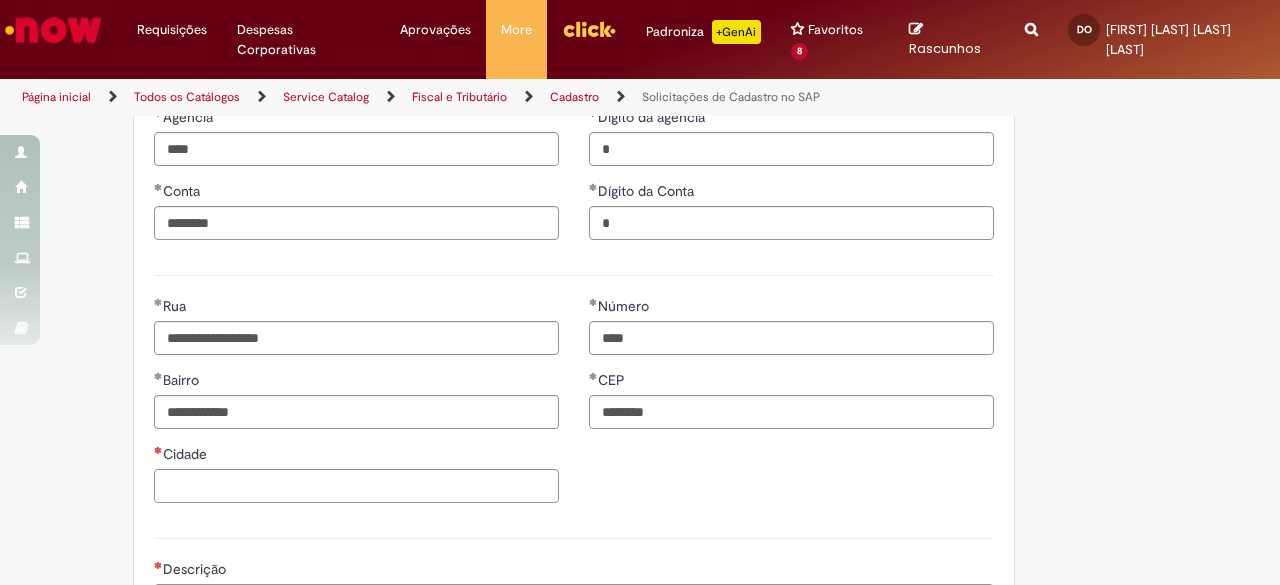 click on "Cidade" at bounding box center (356, 486) 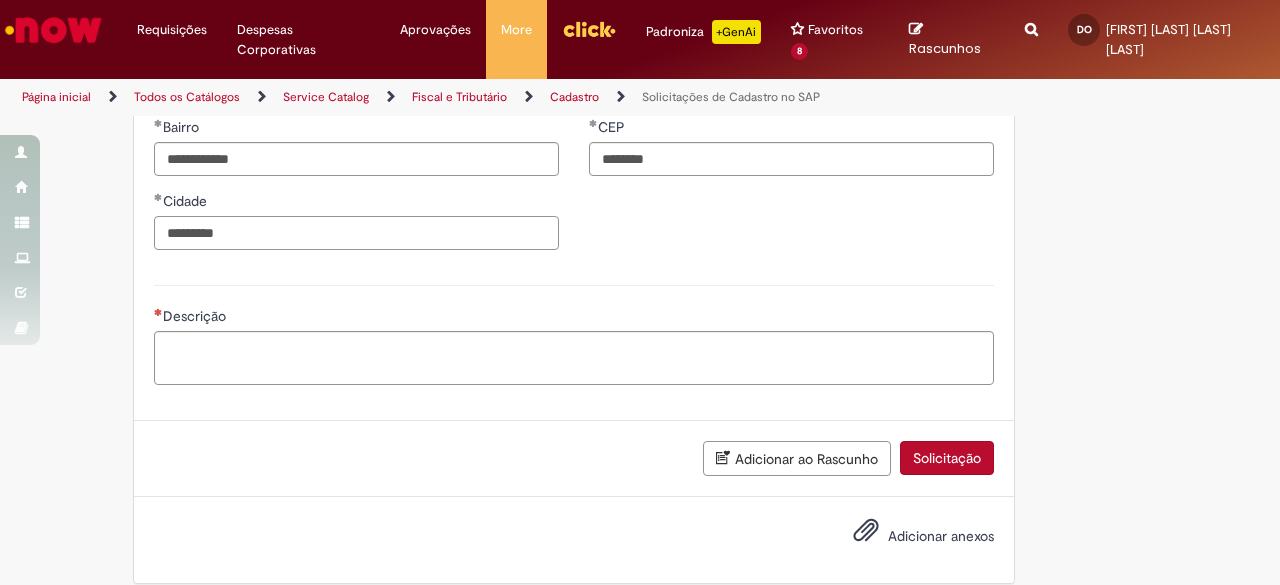 scroll, scrollTop: 1213, scrollLeft: 0, axis: vertical 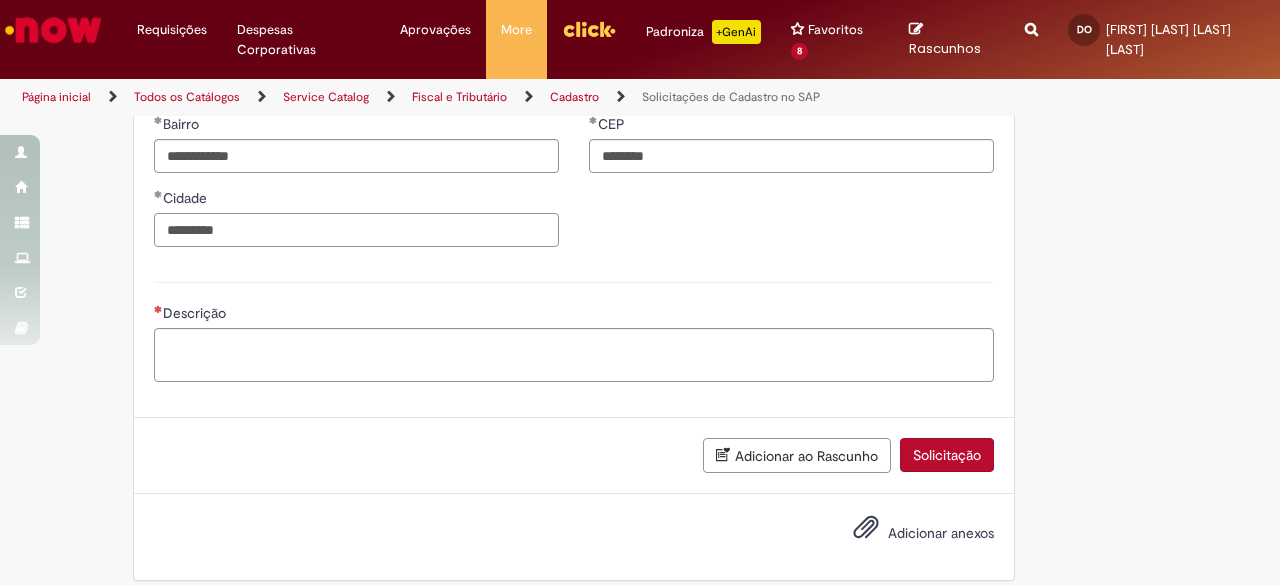 type on "*********" 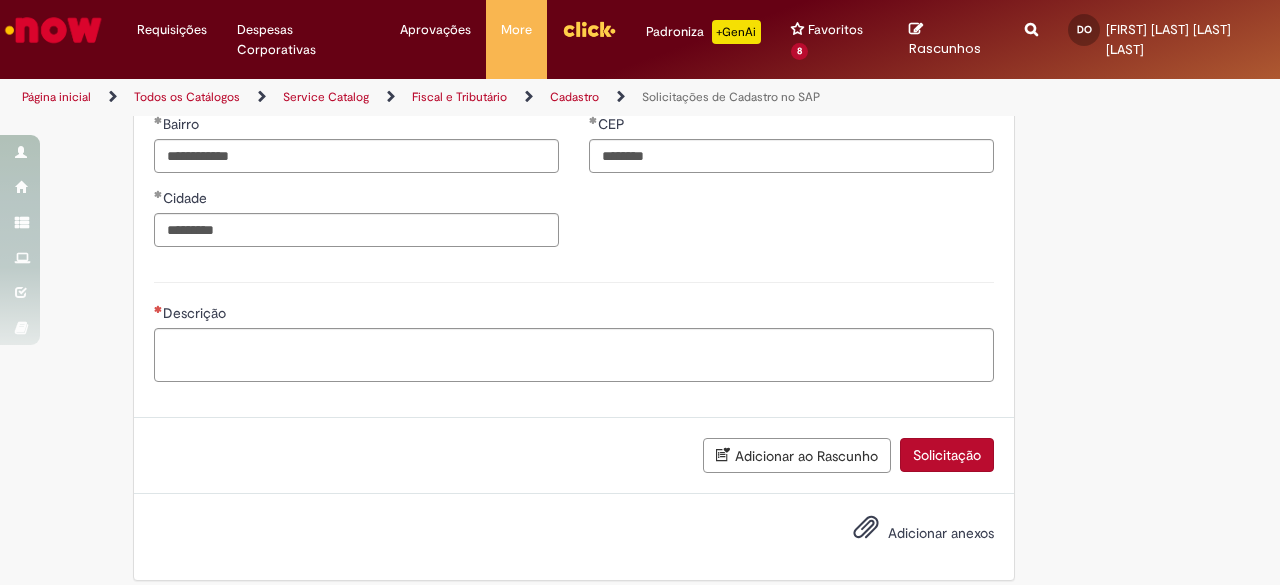 click on "Descrição" at bounding box center (574, 329) 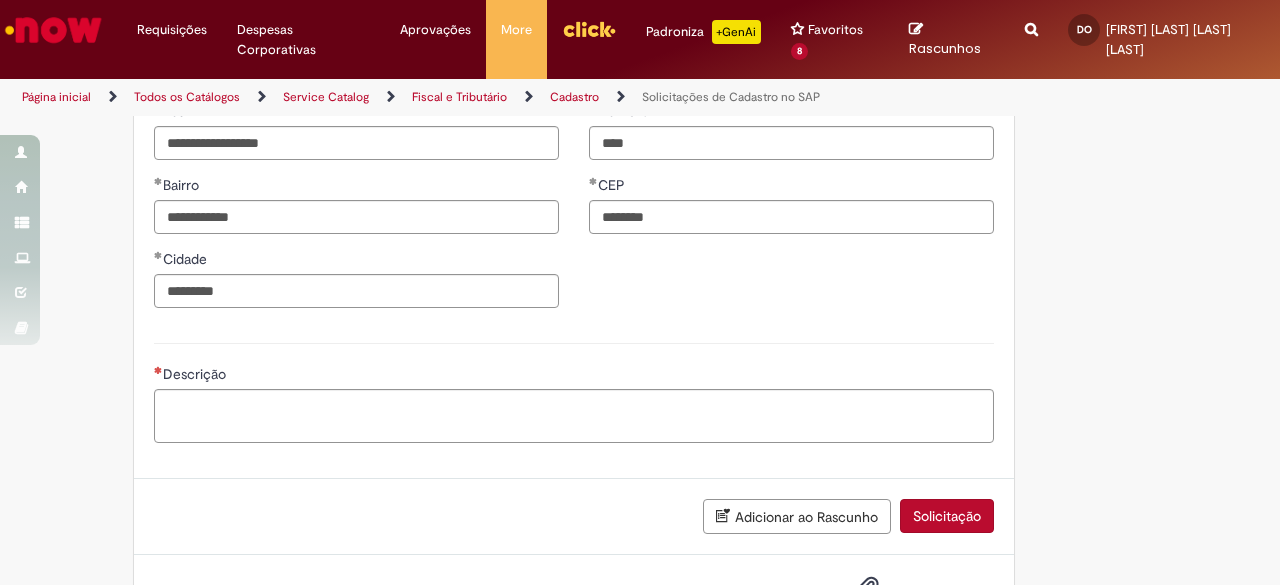 scroll, scrollTop: 1225, scrollLeft: 0, axis: vertical 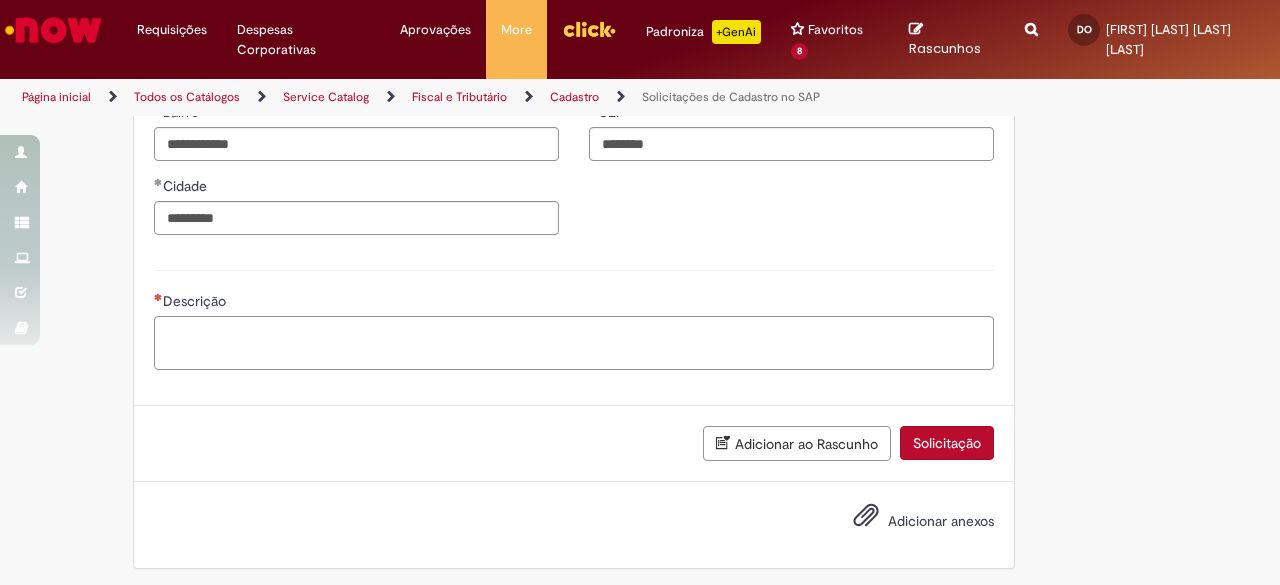 click on "Descrição" at bounding box center (574, 342) 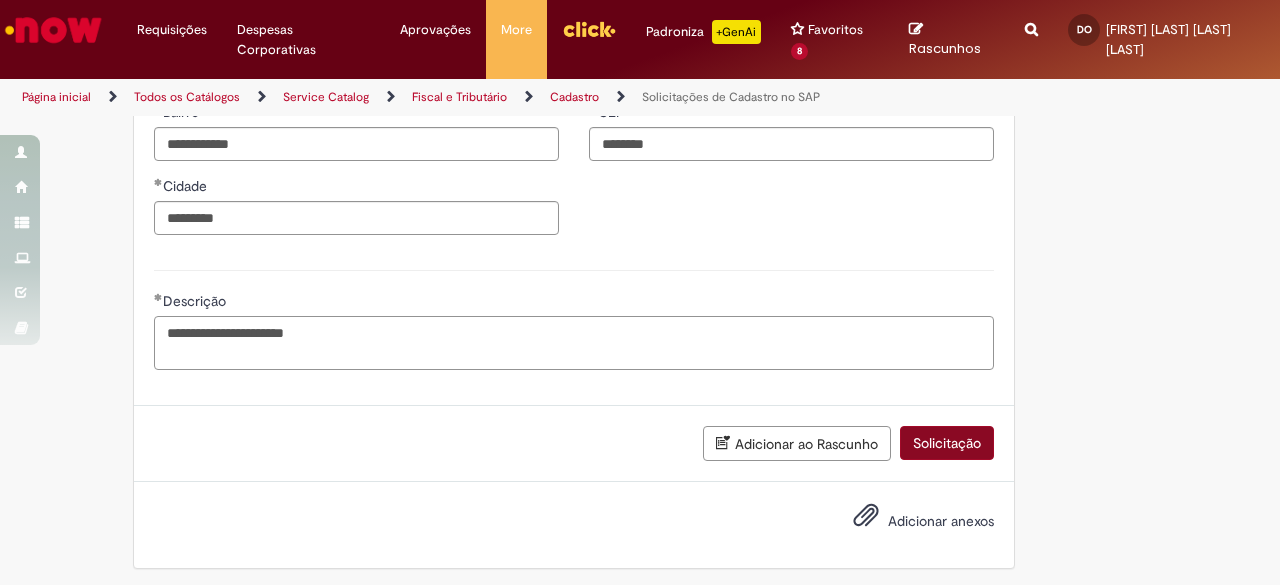 type on "**********" 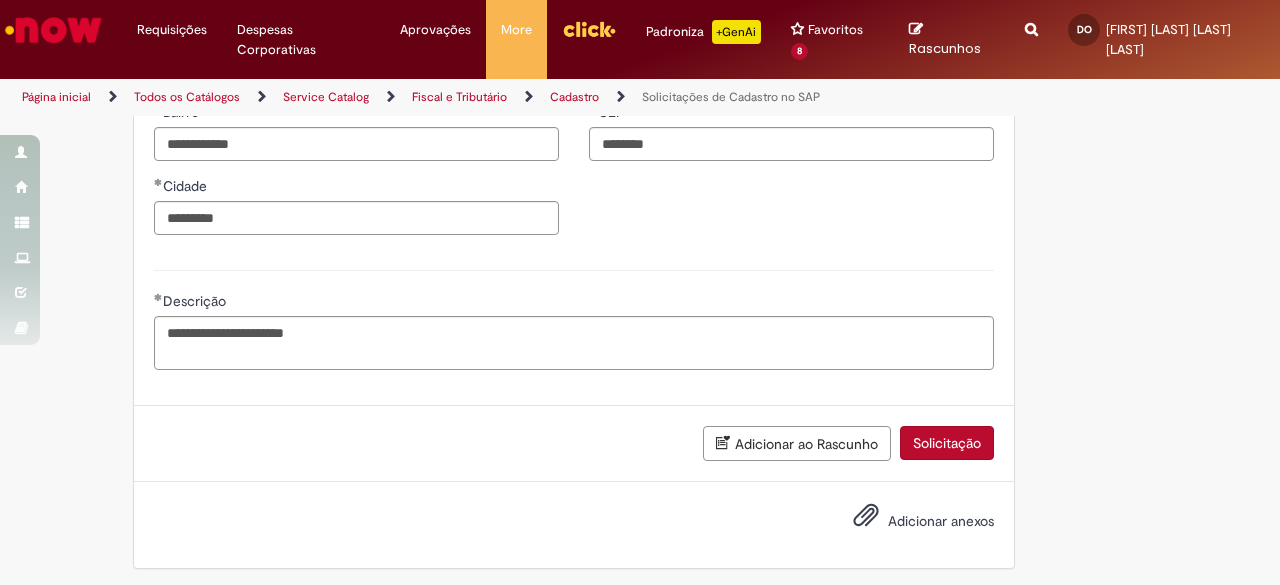 click on "Solicitação" at bounding box center [947, 443] 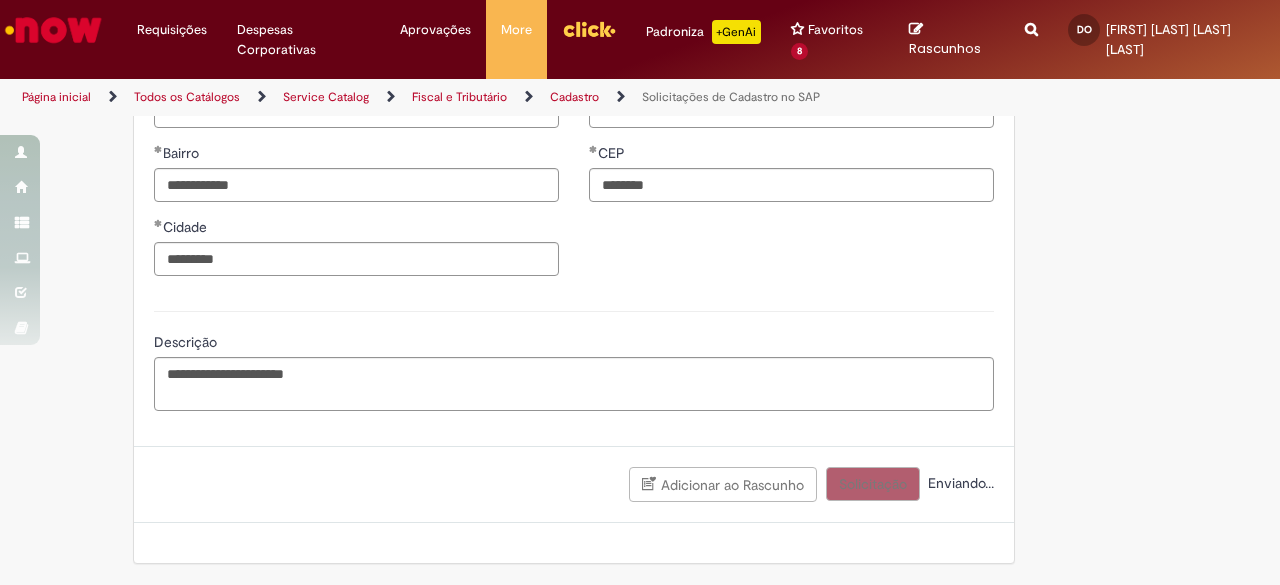 scroll, scrollTop: 1180, scrollLeft: 0, axis: vertical 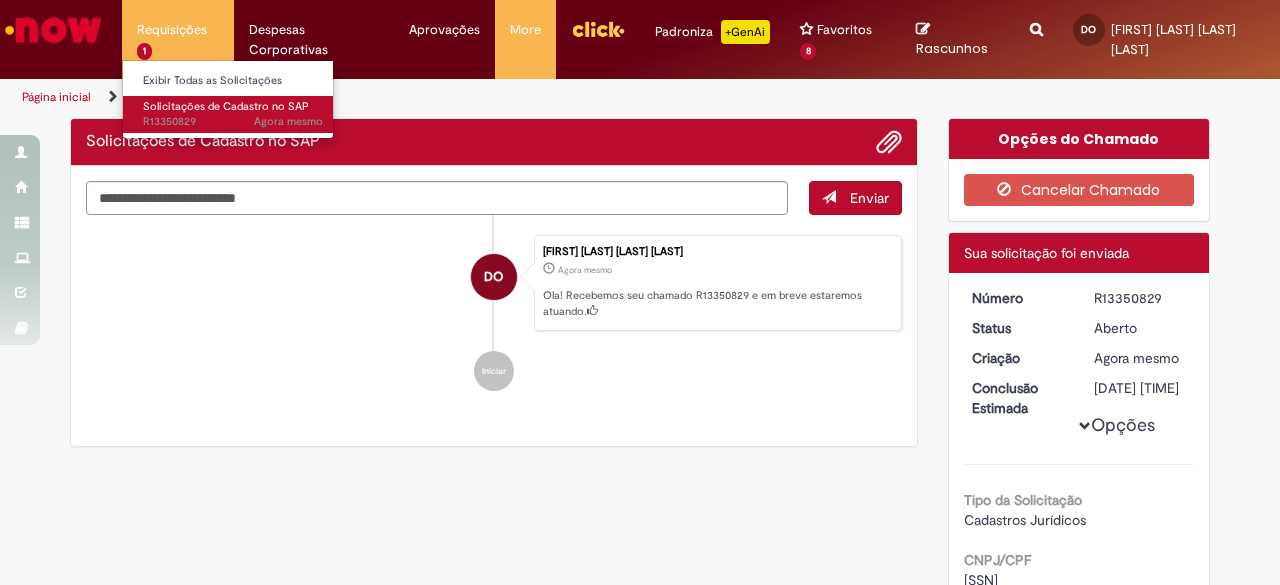 click on "Agora mesmo Agora mesmo  R13350829" at bounding box center (233, 122) 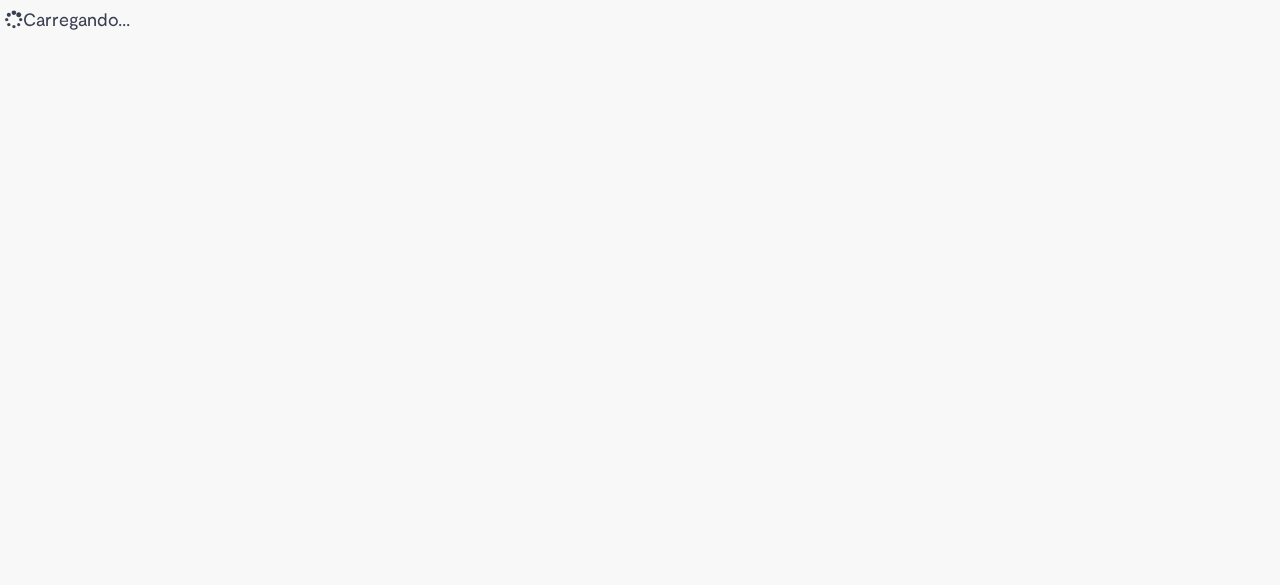 scroll, scrollTop: 0, scrollLeft: 0, axis: both 